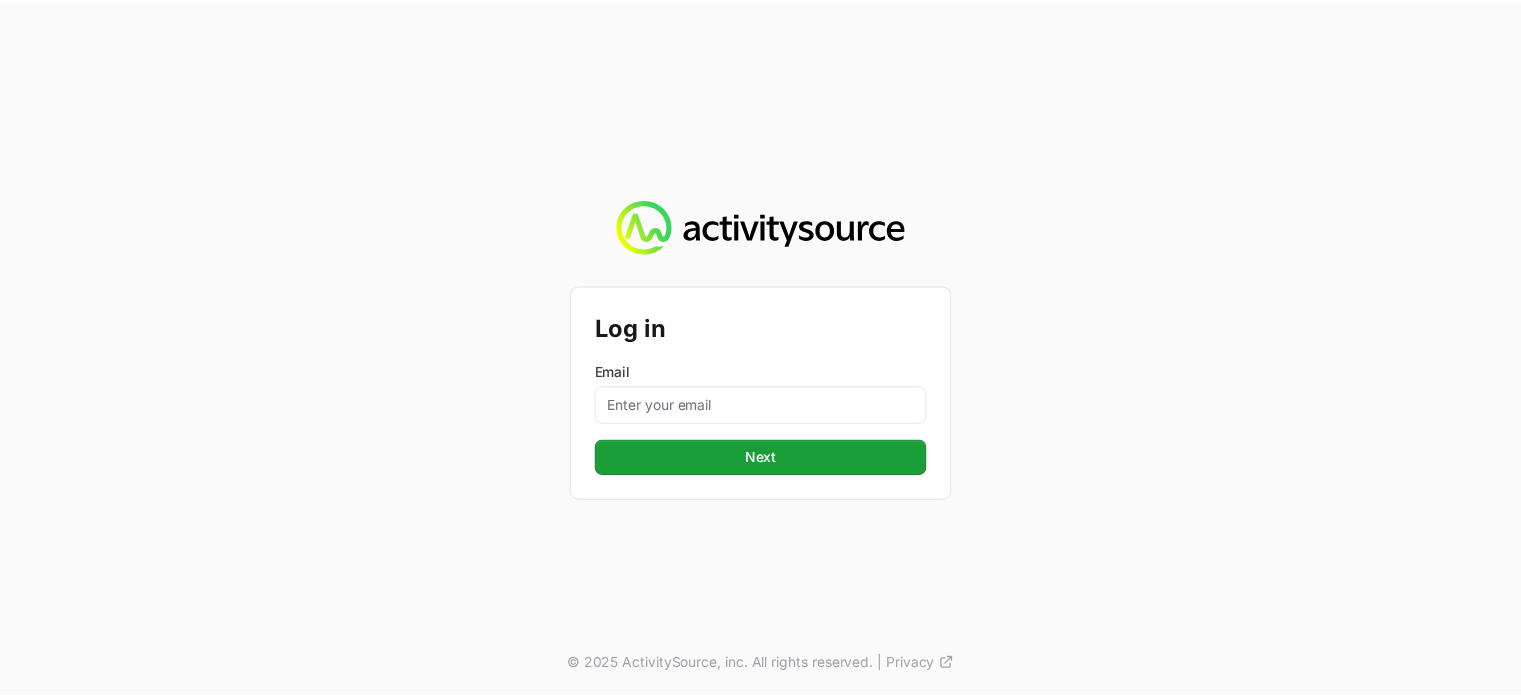 scroll, scrollTop: 0, scrollLeft: 0, axis: both 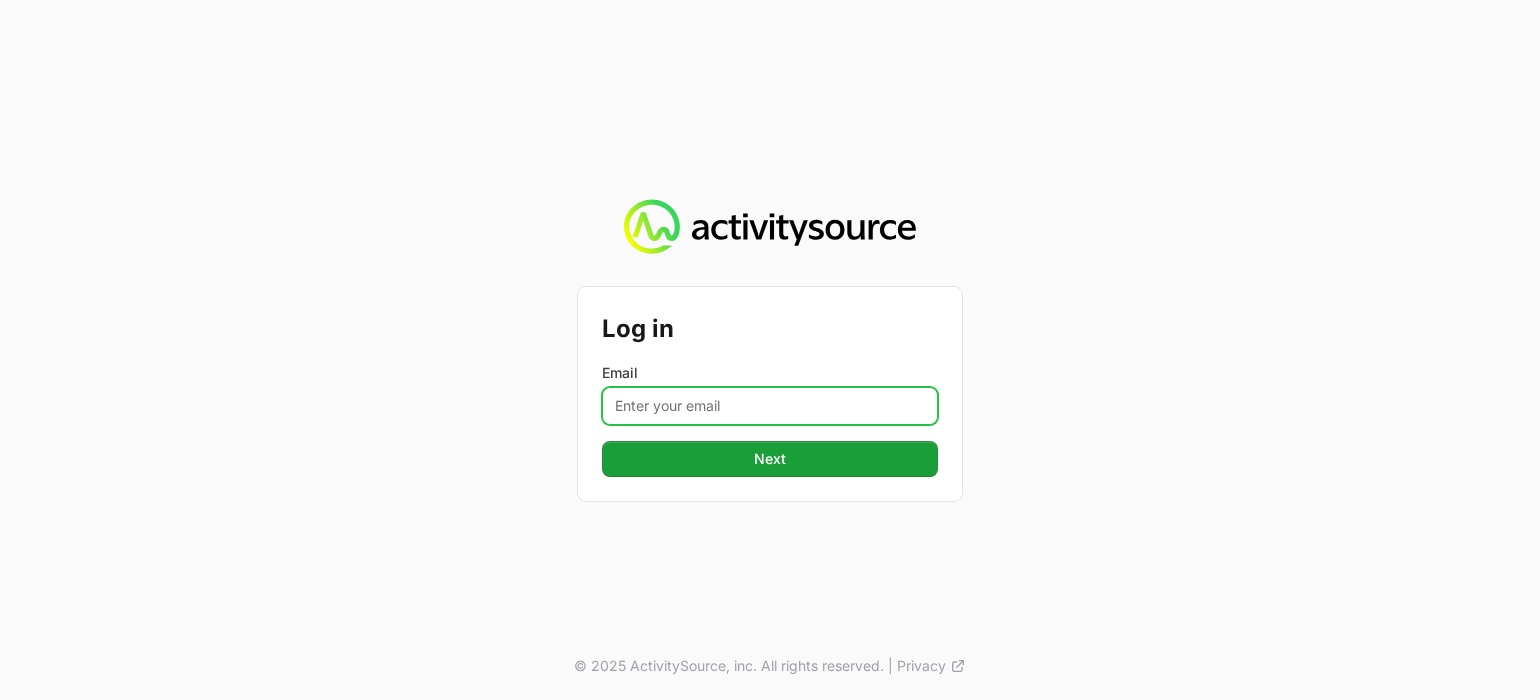 click on "Email" 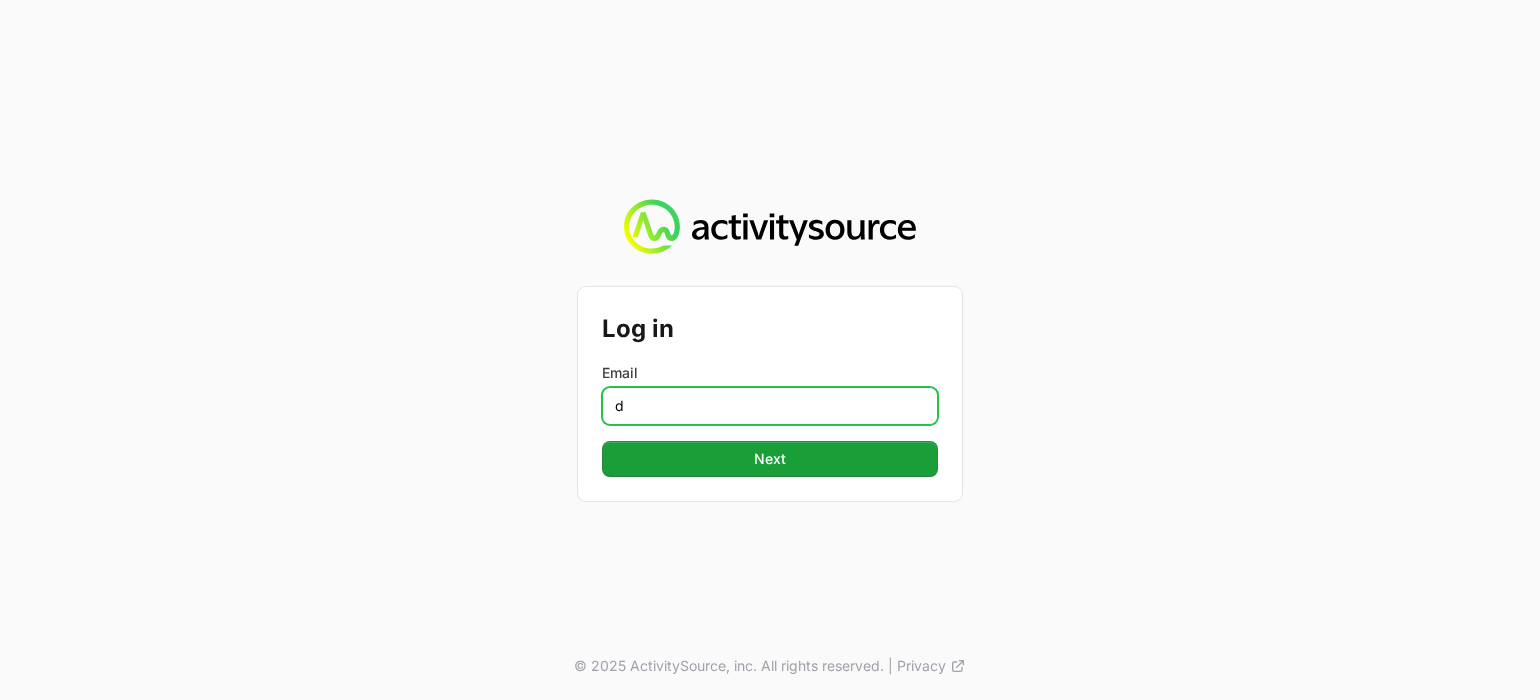 type on "[PERSON_NAME][EMAIL_ADDRESS][PERSON_NAME][DOMAIN_NAME]" 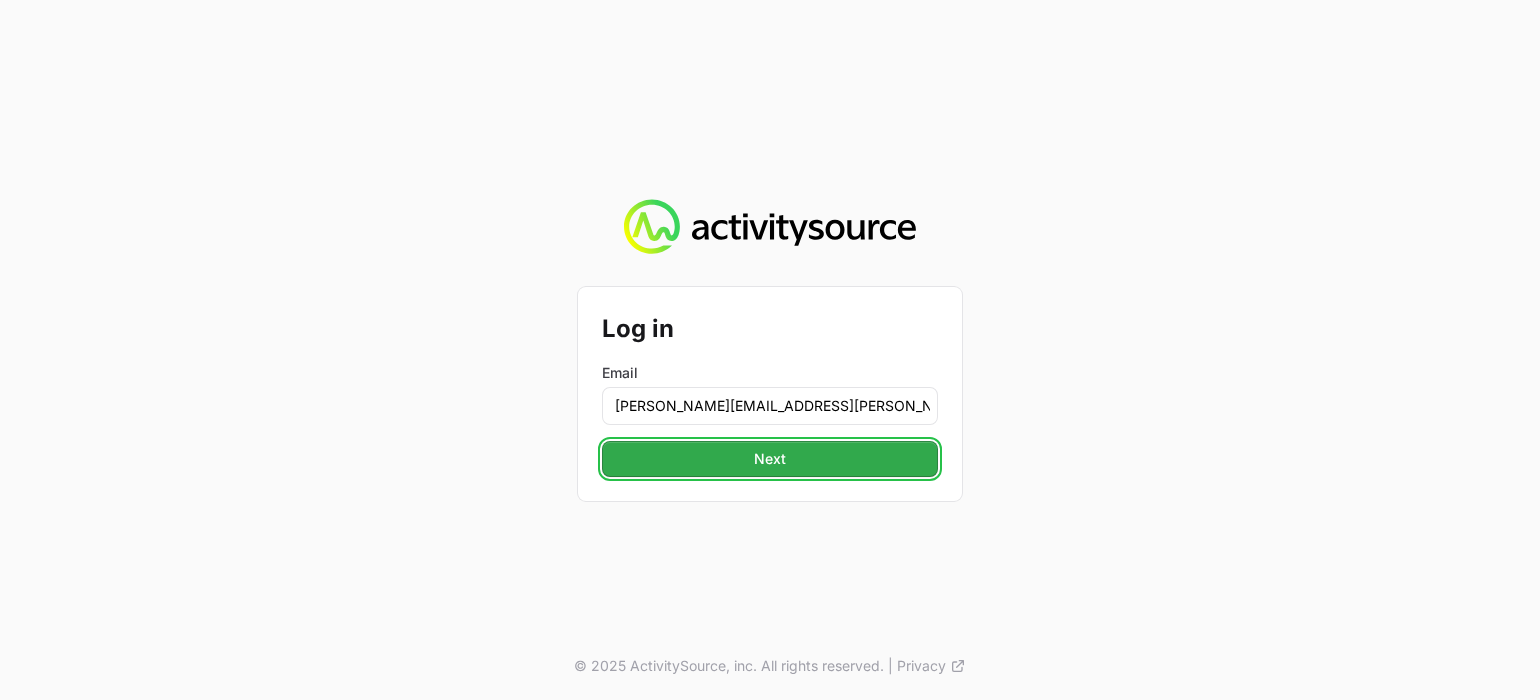 click on "Next" 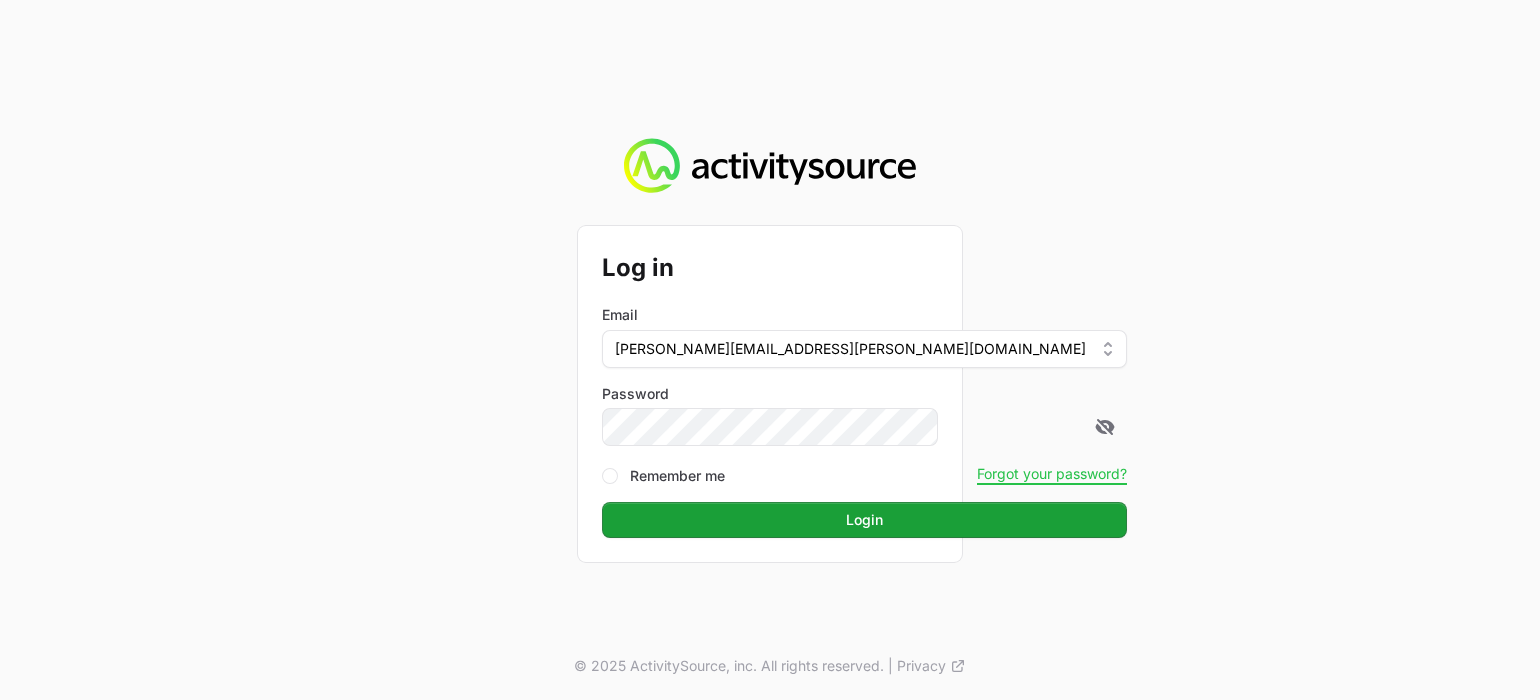 click on "Login" 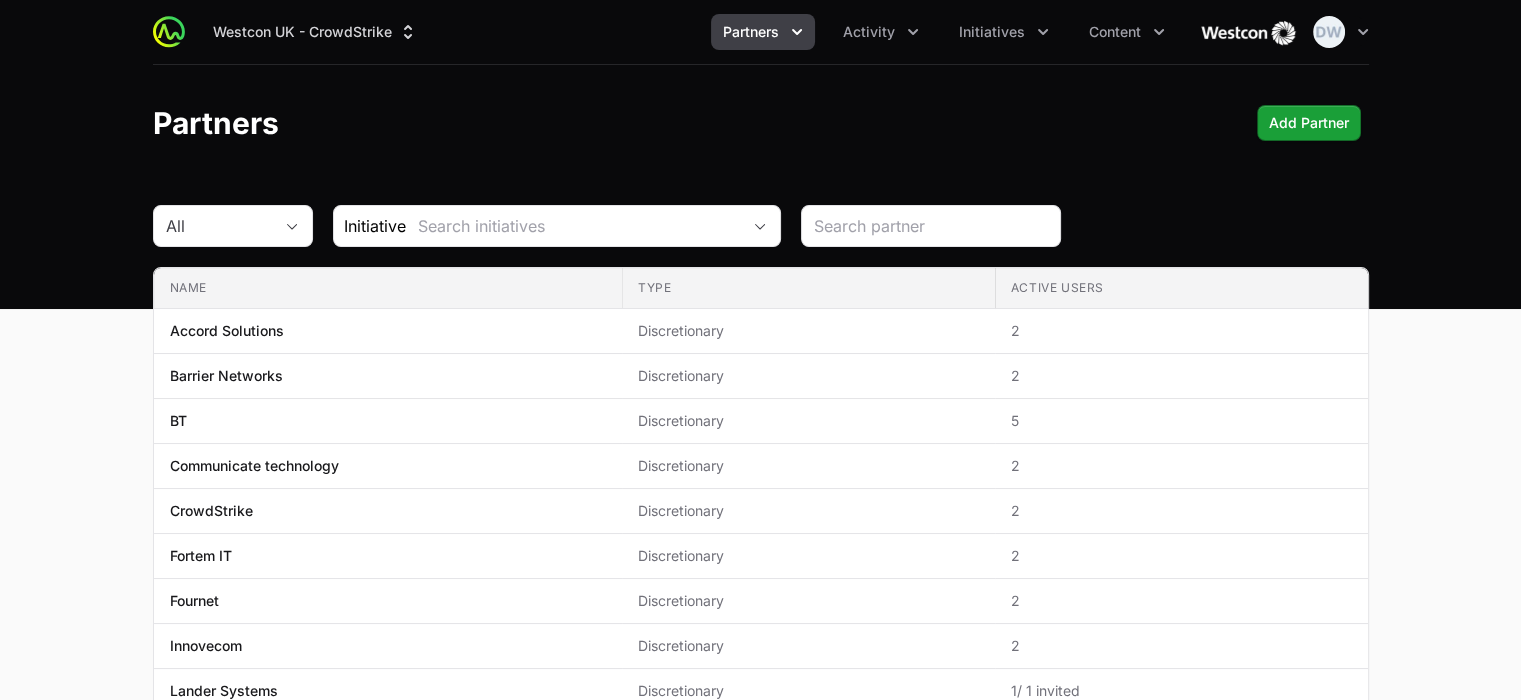 click 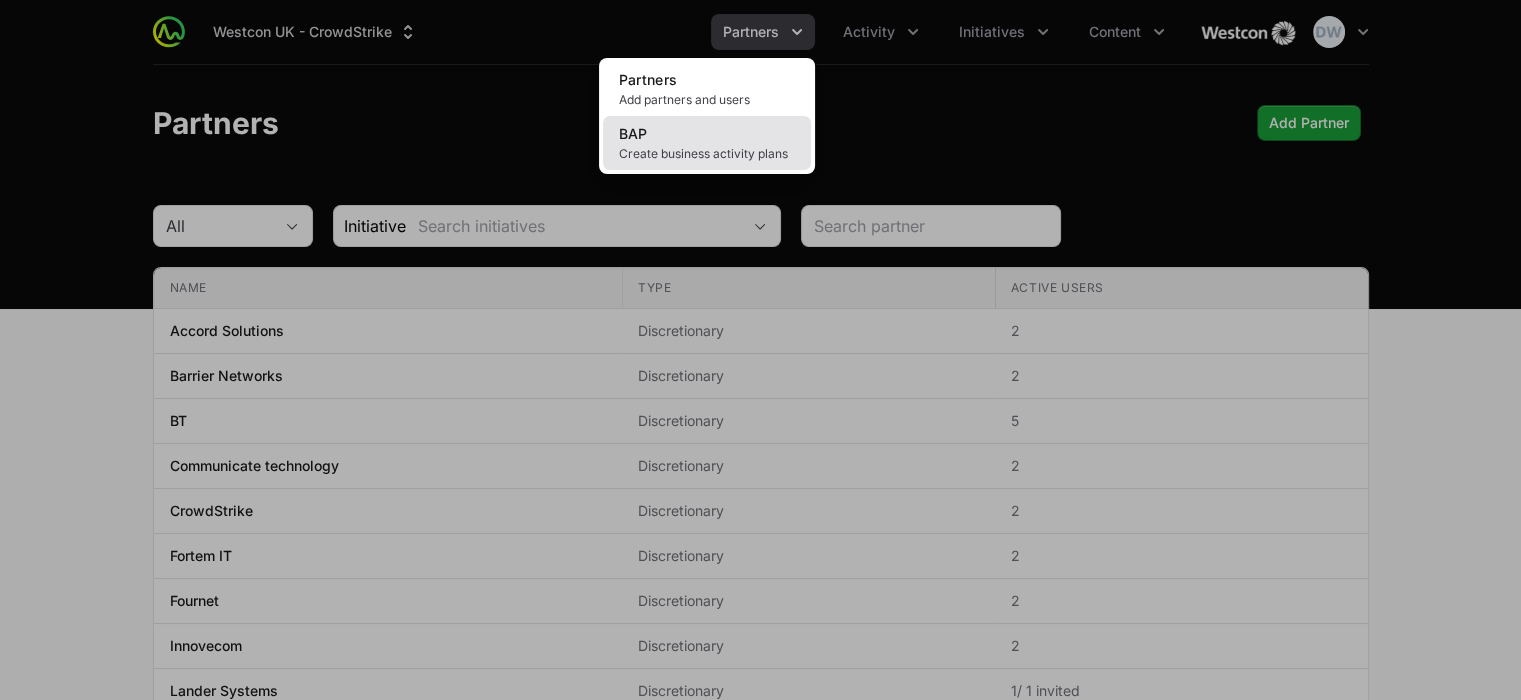 click on "BAP Create business activity plans" 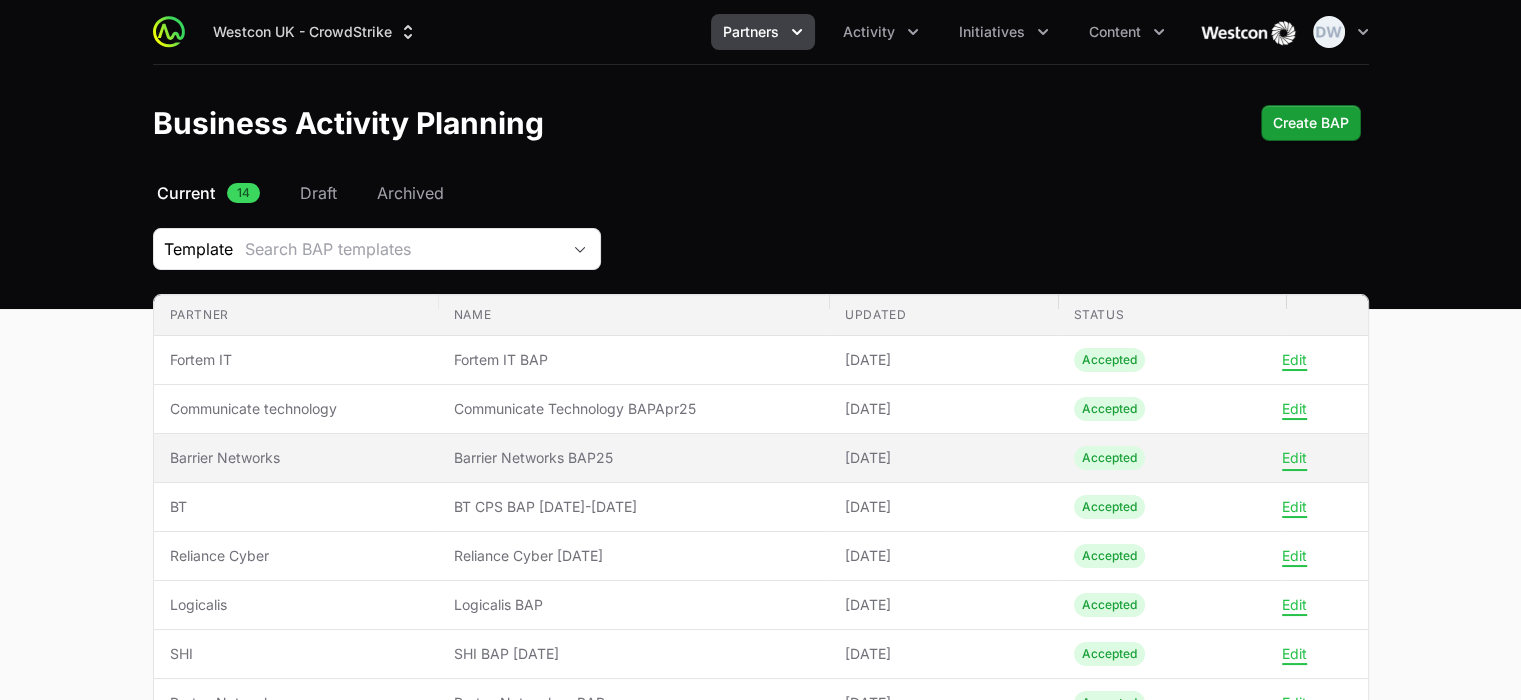 click on "Edit" 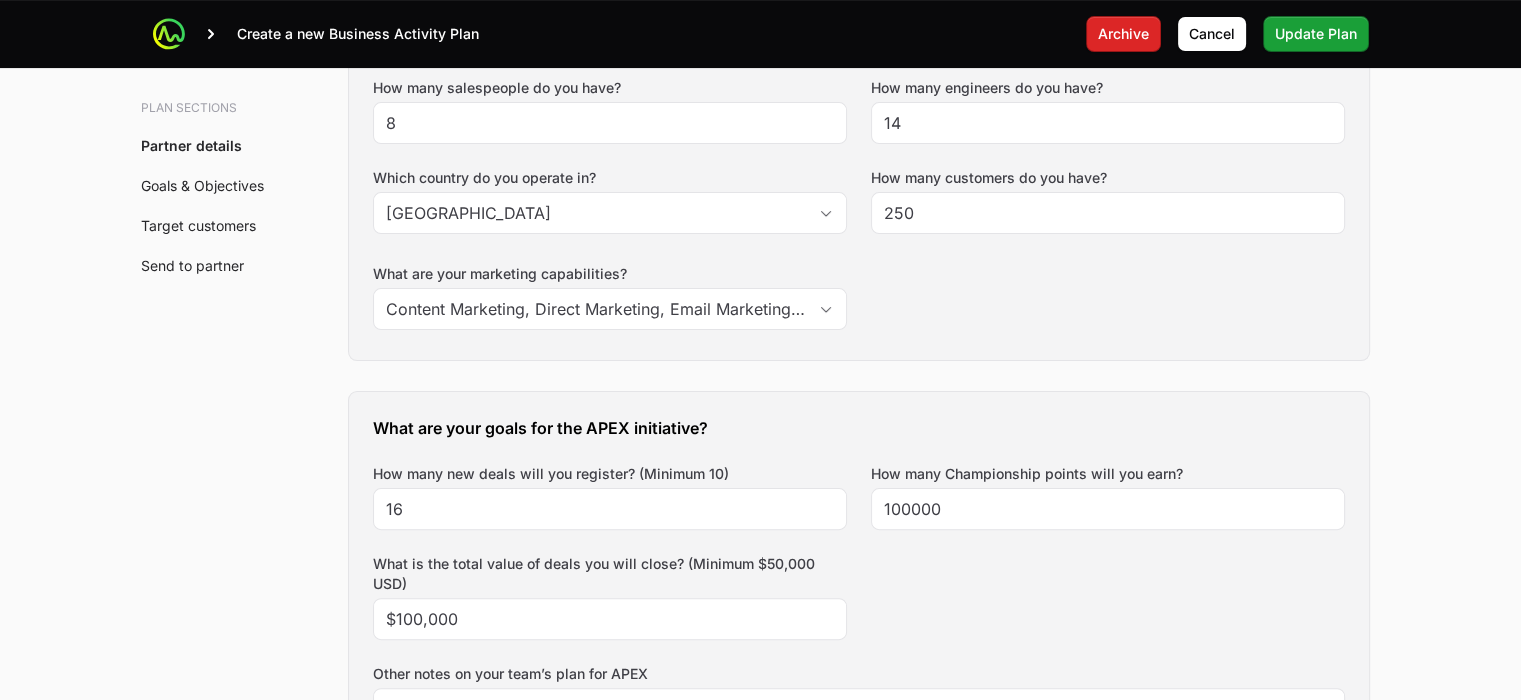 scroll, scrollTop: 674, scrollLeft: 0, axis: vertical 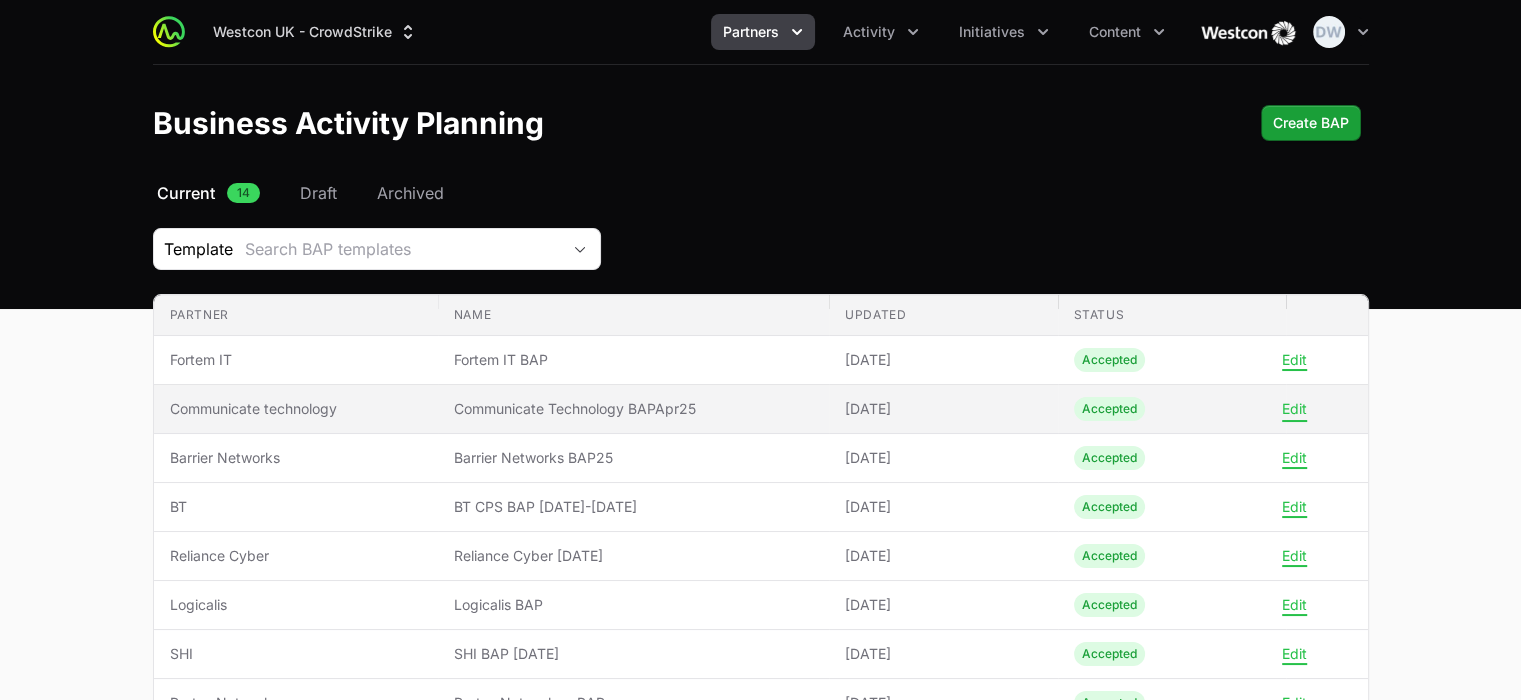 click on "Edit" 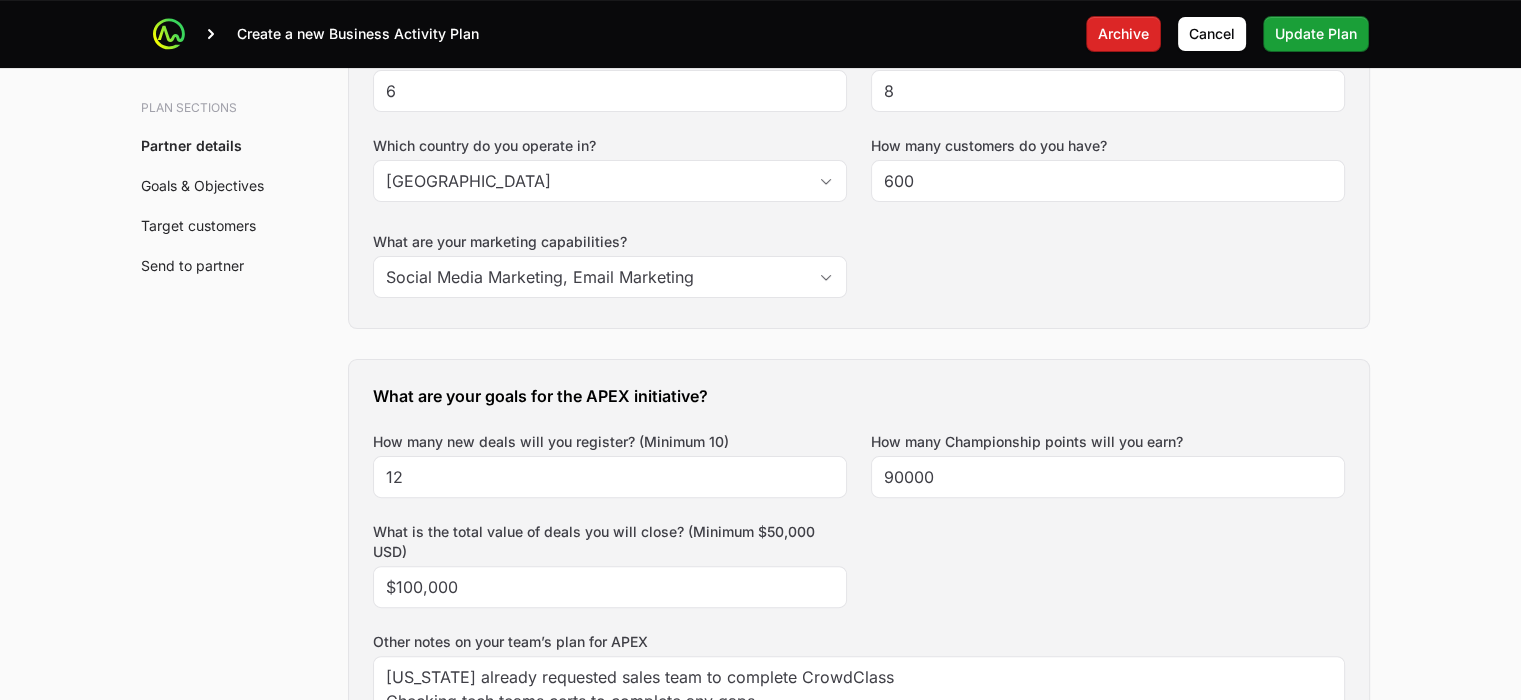 scroll, scrollTop: 680, scrollLeft: 0, axis: vertical 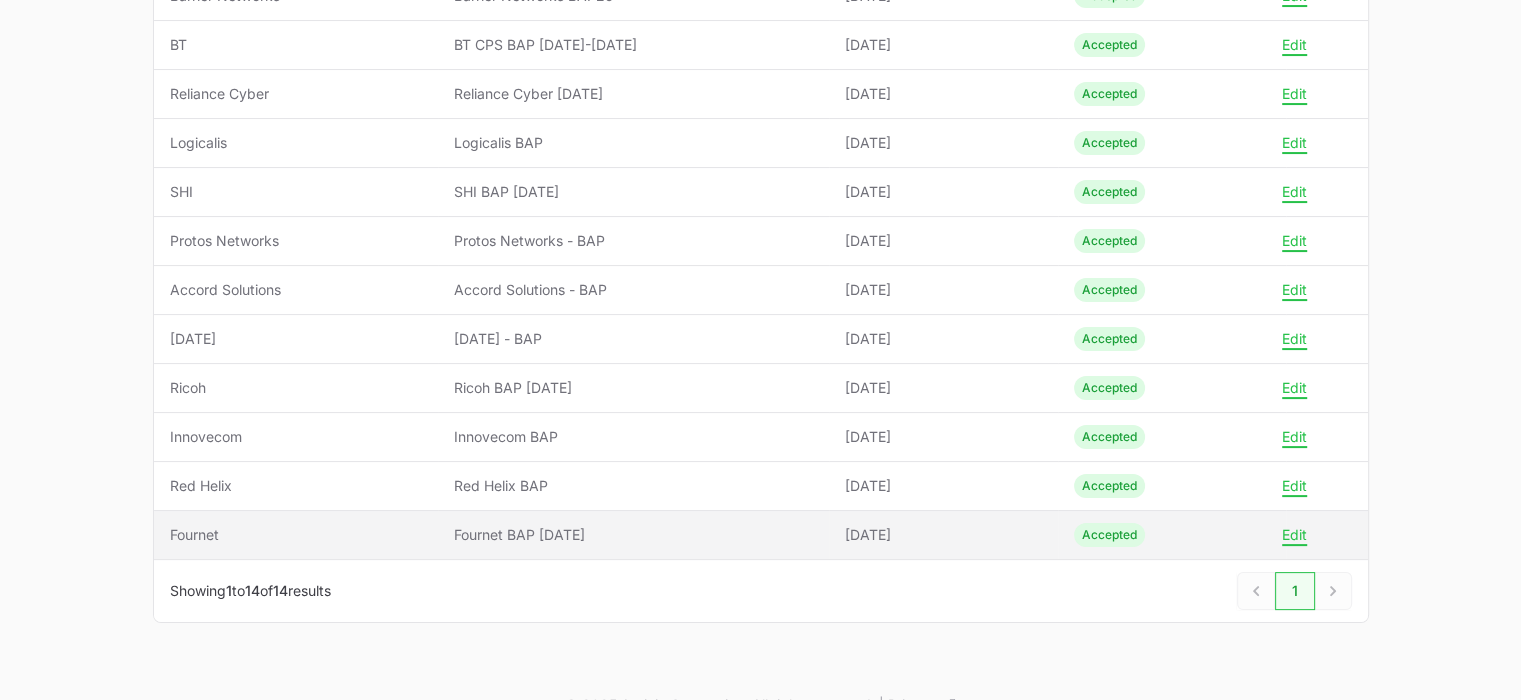 drag, startPoint x: 1296, startPoint y: 531, endPoint x: 1311, endPoint y: 527, distance: 15.524175 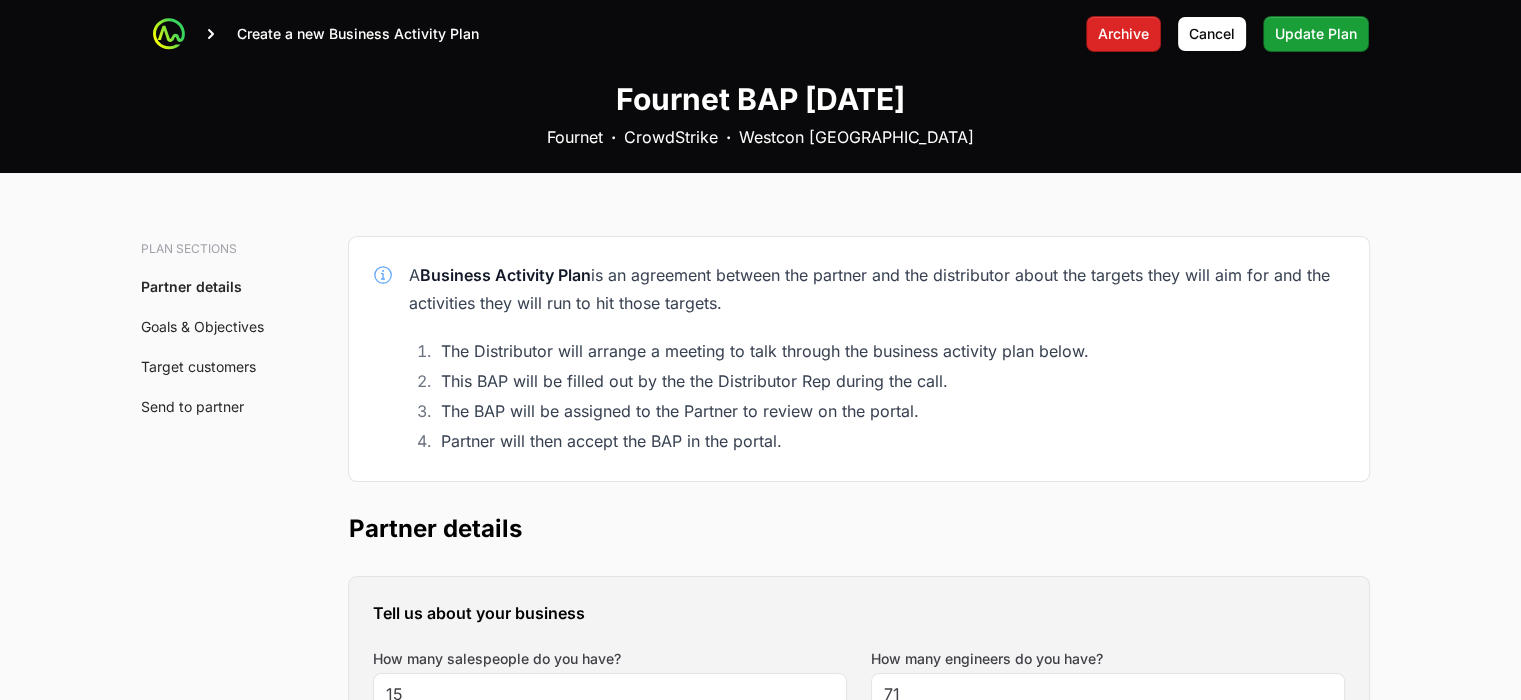 scroll, scrollTop: 0, scrollLeft: 0, axis: both 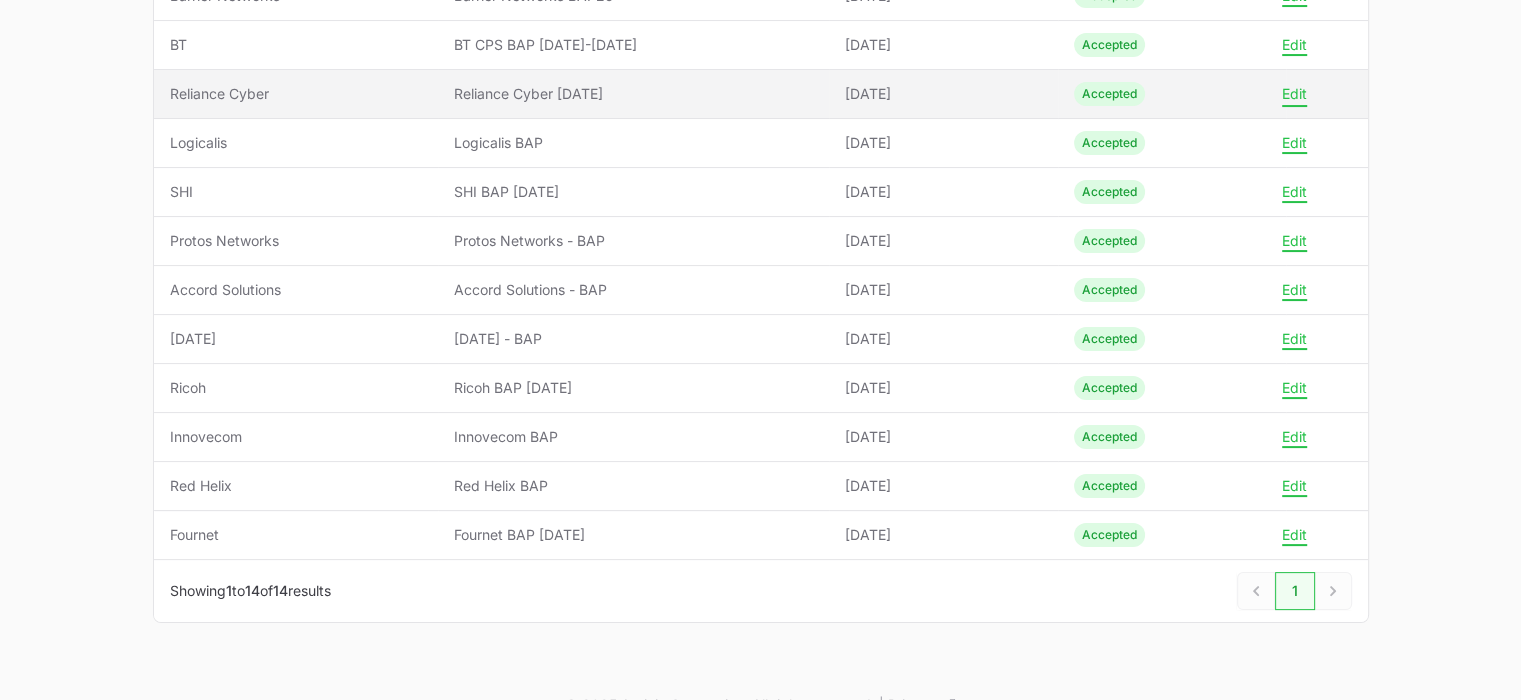 click on "Edit" 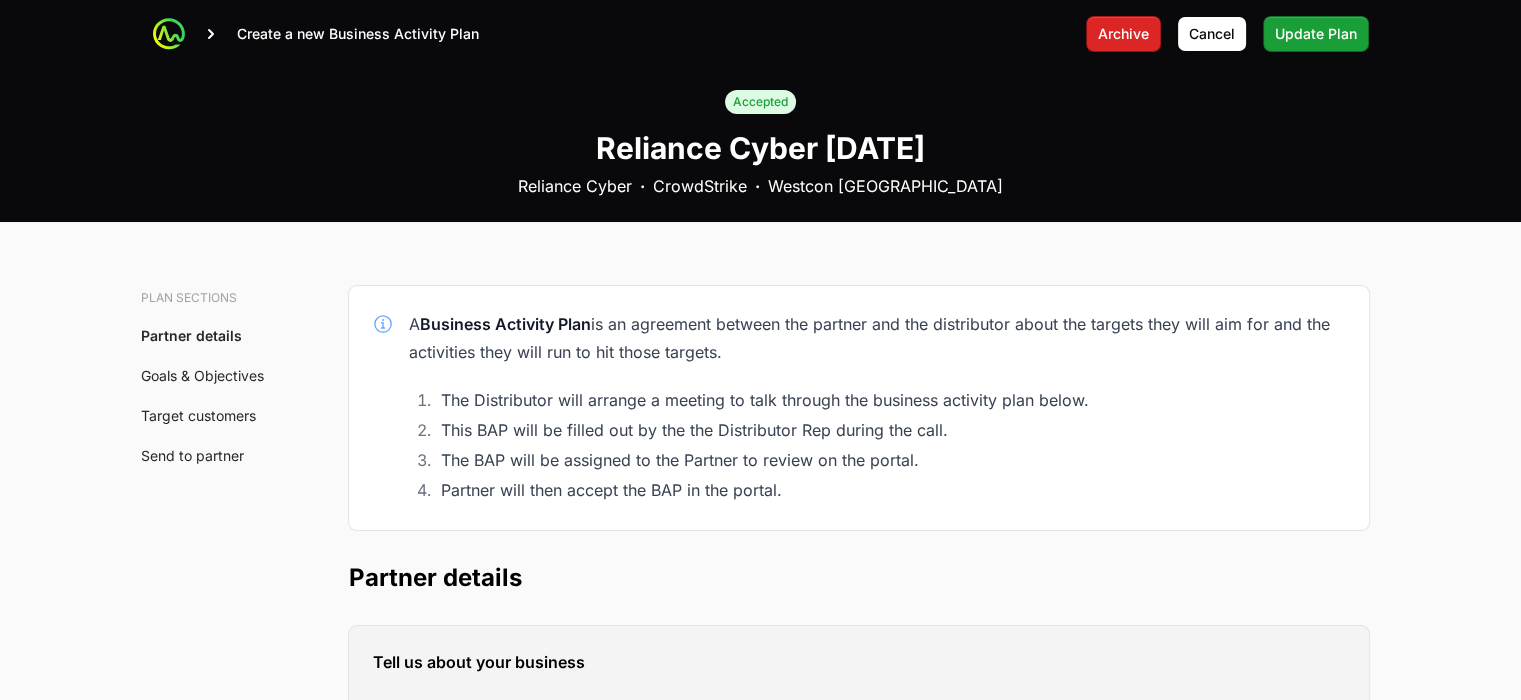 scroll, scrollTop: 0, scrollLeft: 0, axis: both 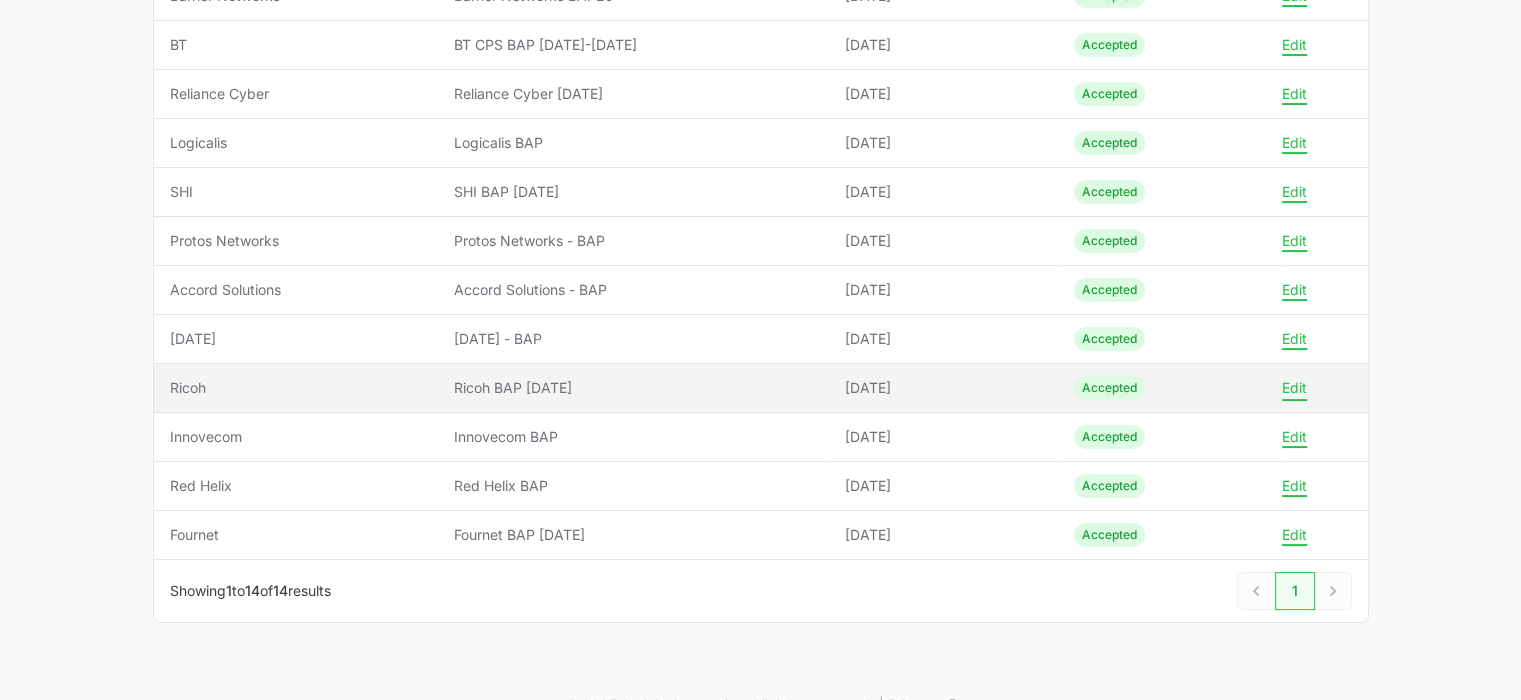 click on "Edit" 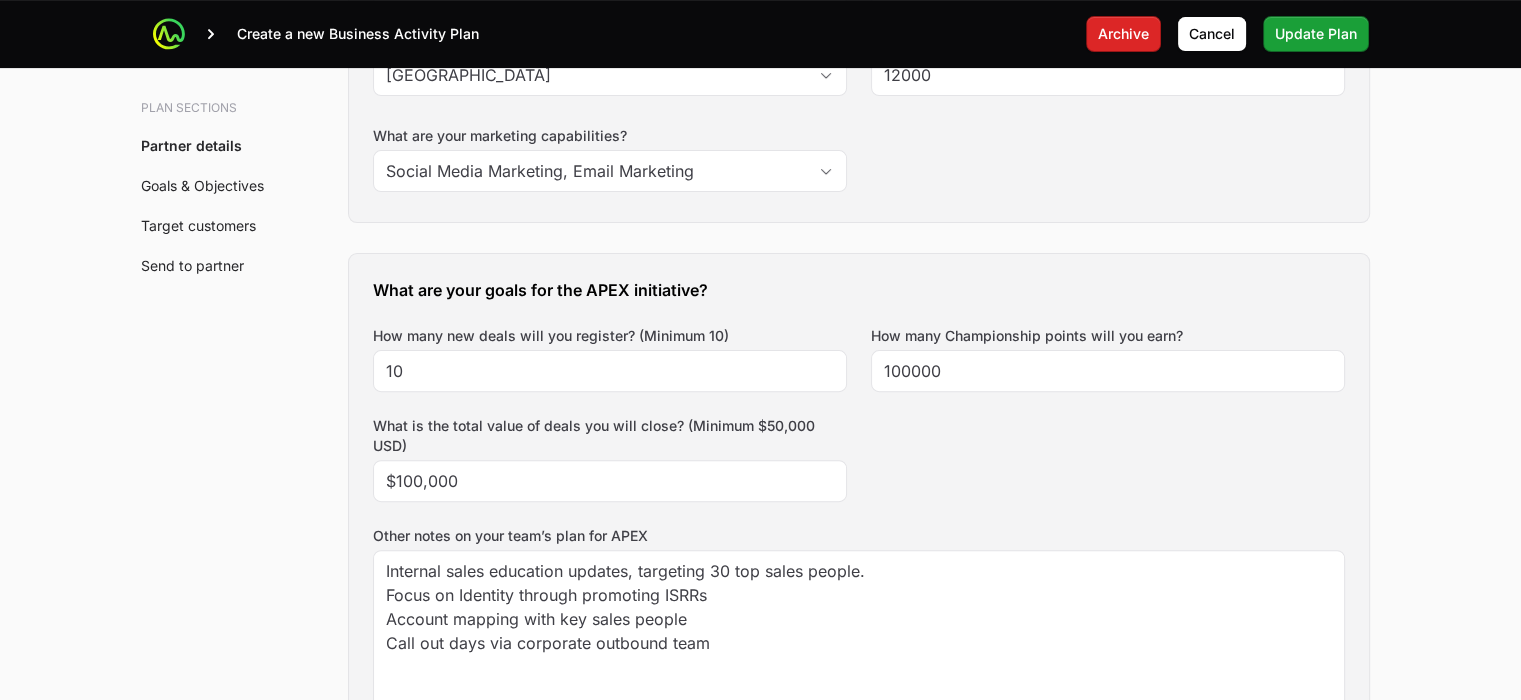 scroll, scrollTop: 999, scrollLeft: 0, axis: vertical 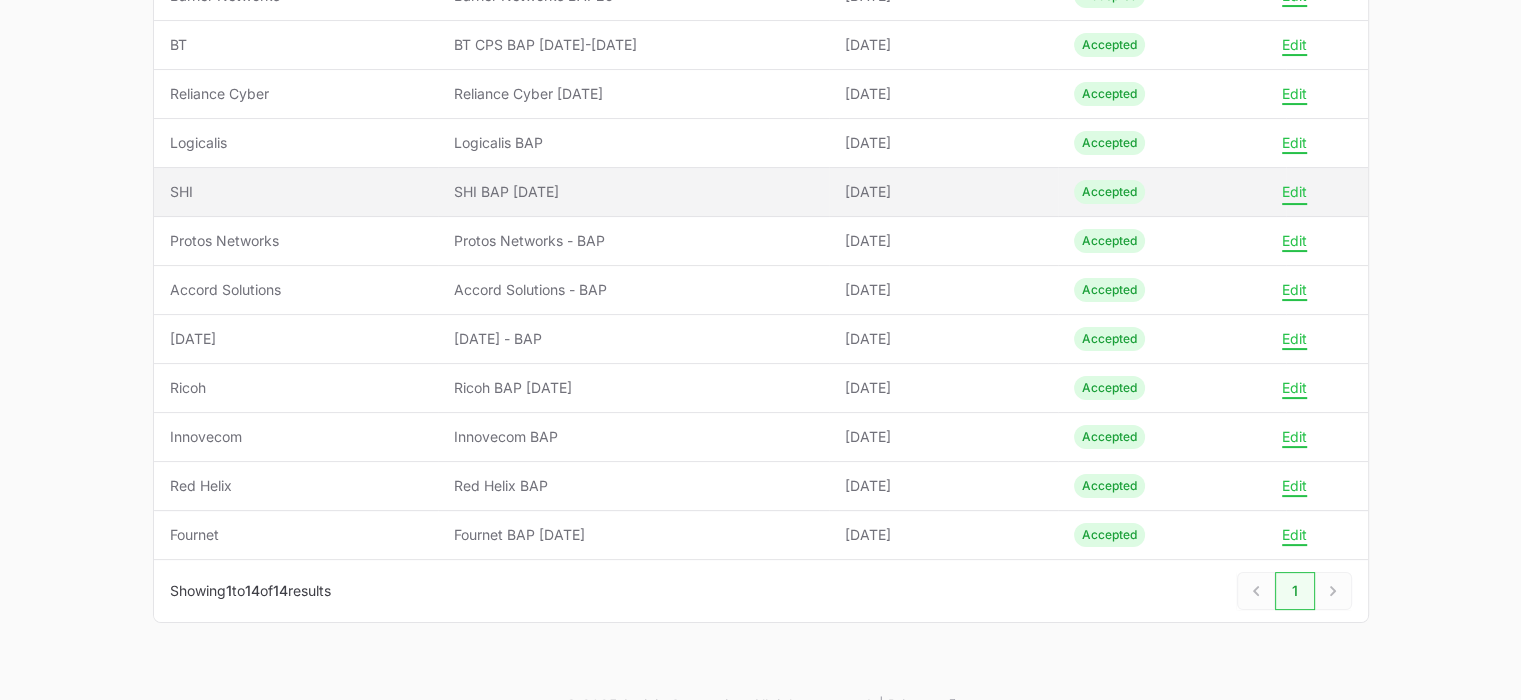 click on "Edit" 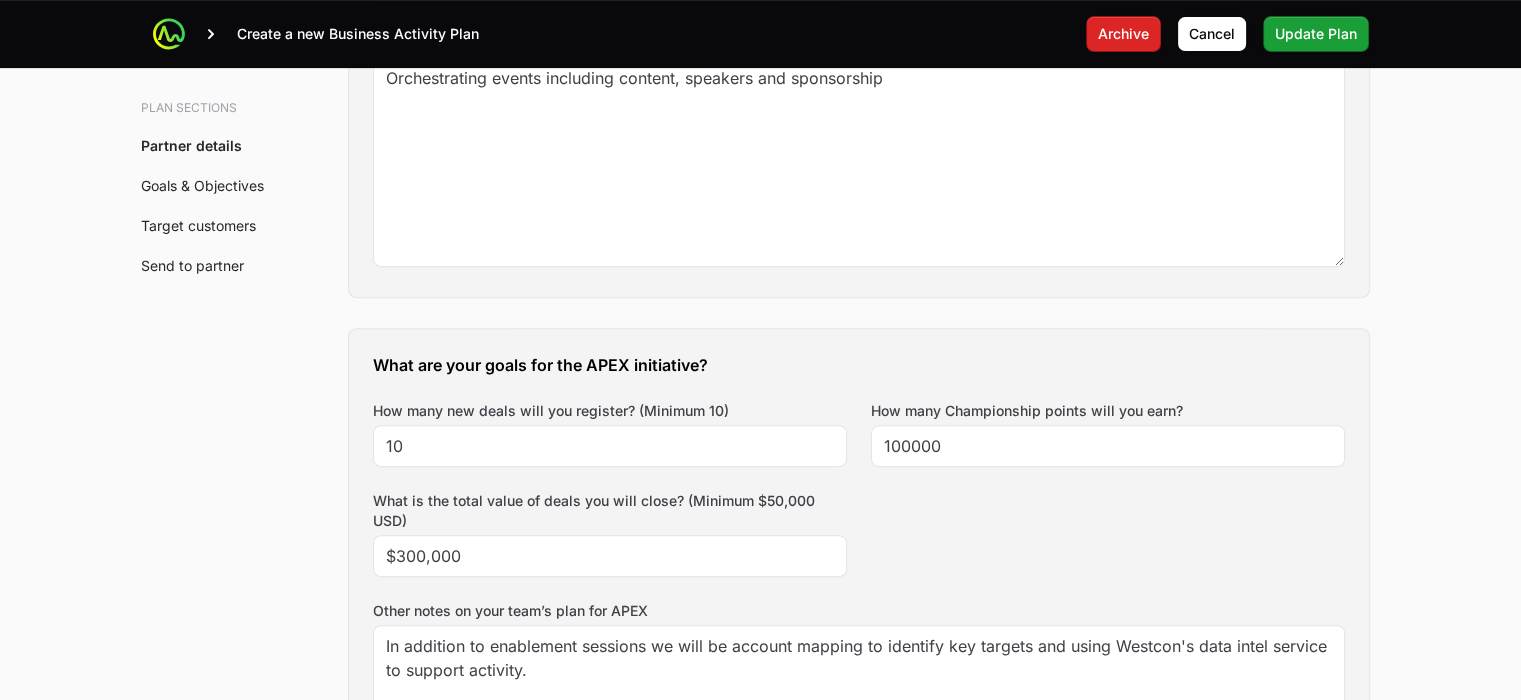 scroll, scrollTop: 1250, scrollLeft: 0, axis: vertical 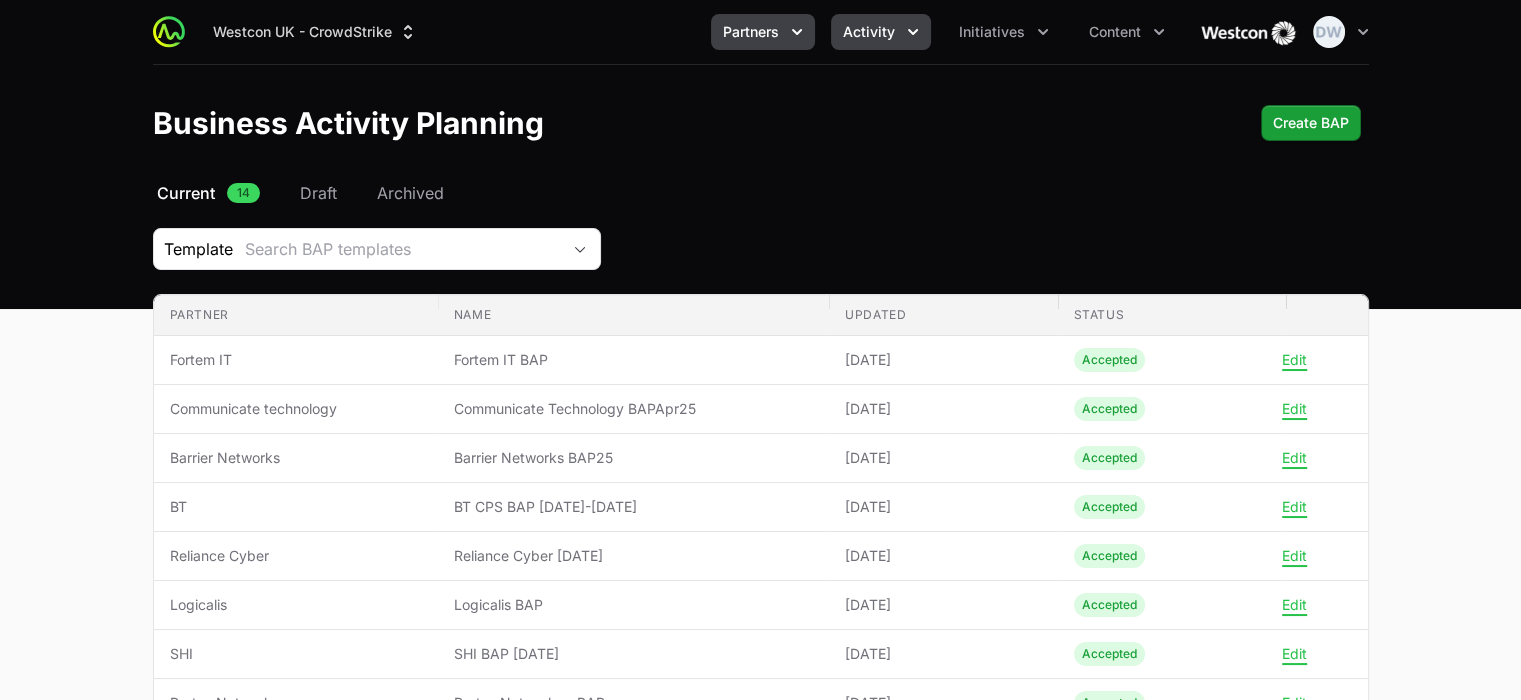click on "Activity" 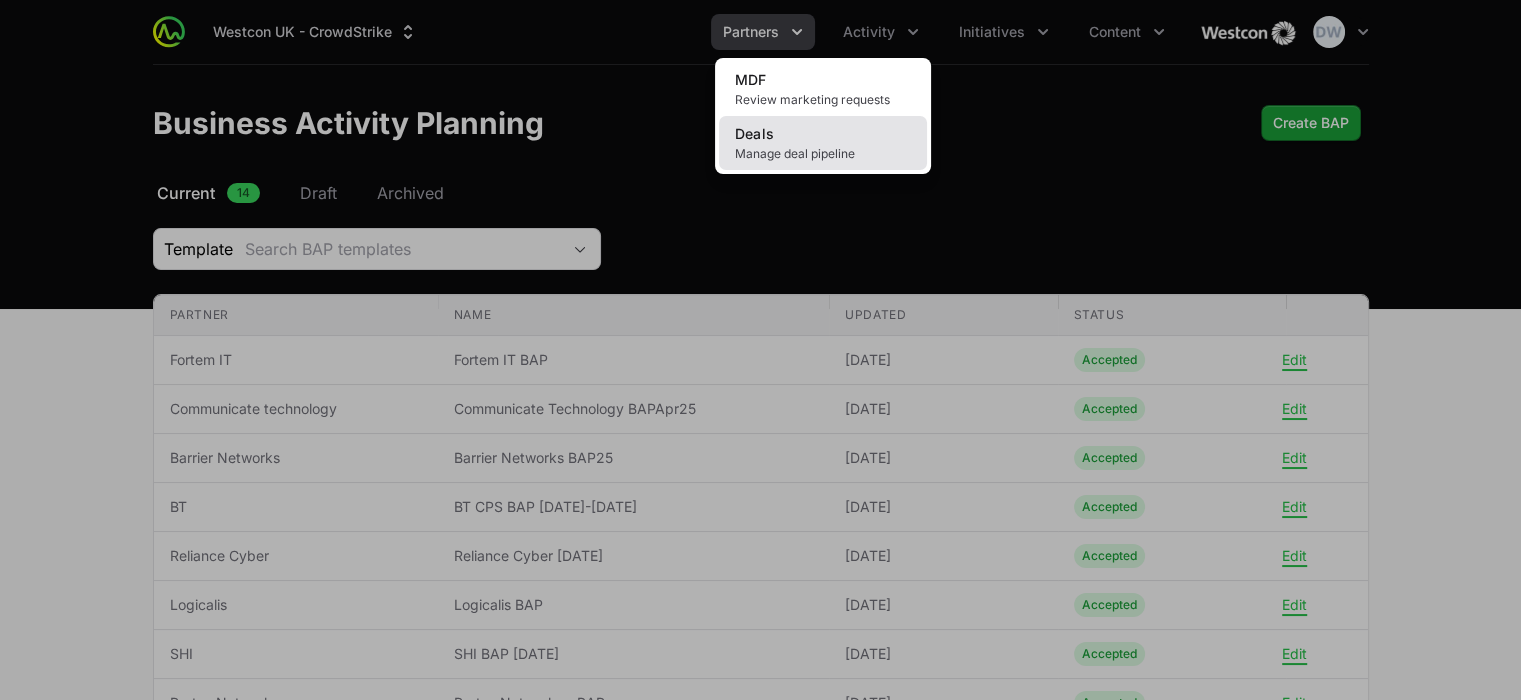drag, startPoint x: 777, startPoint y: 114, endPoint x: 779, endPoint y: 135, distance: 21.095022 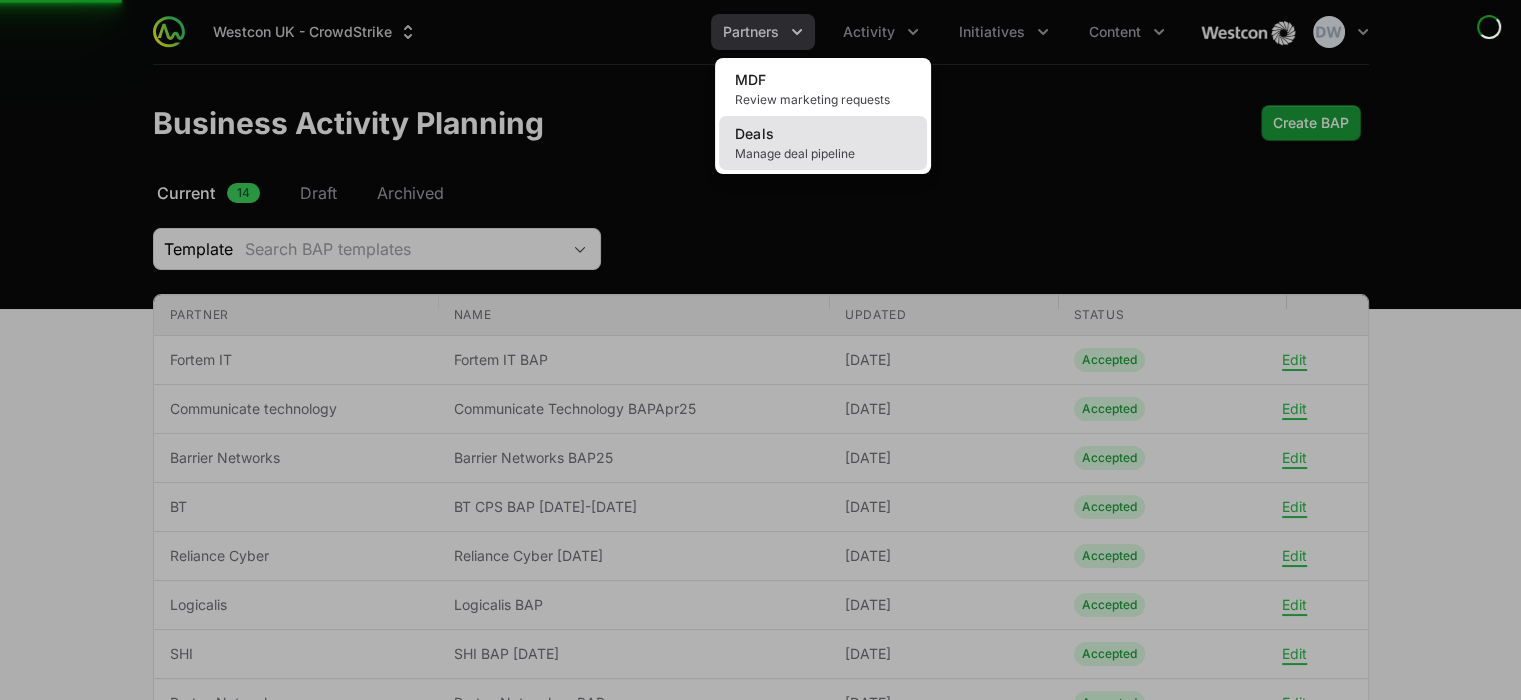 click on "Deals" 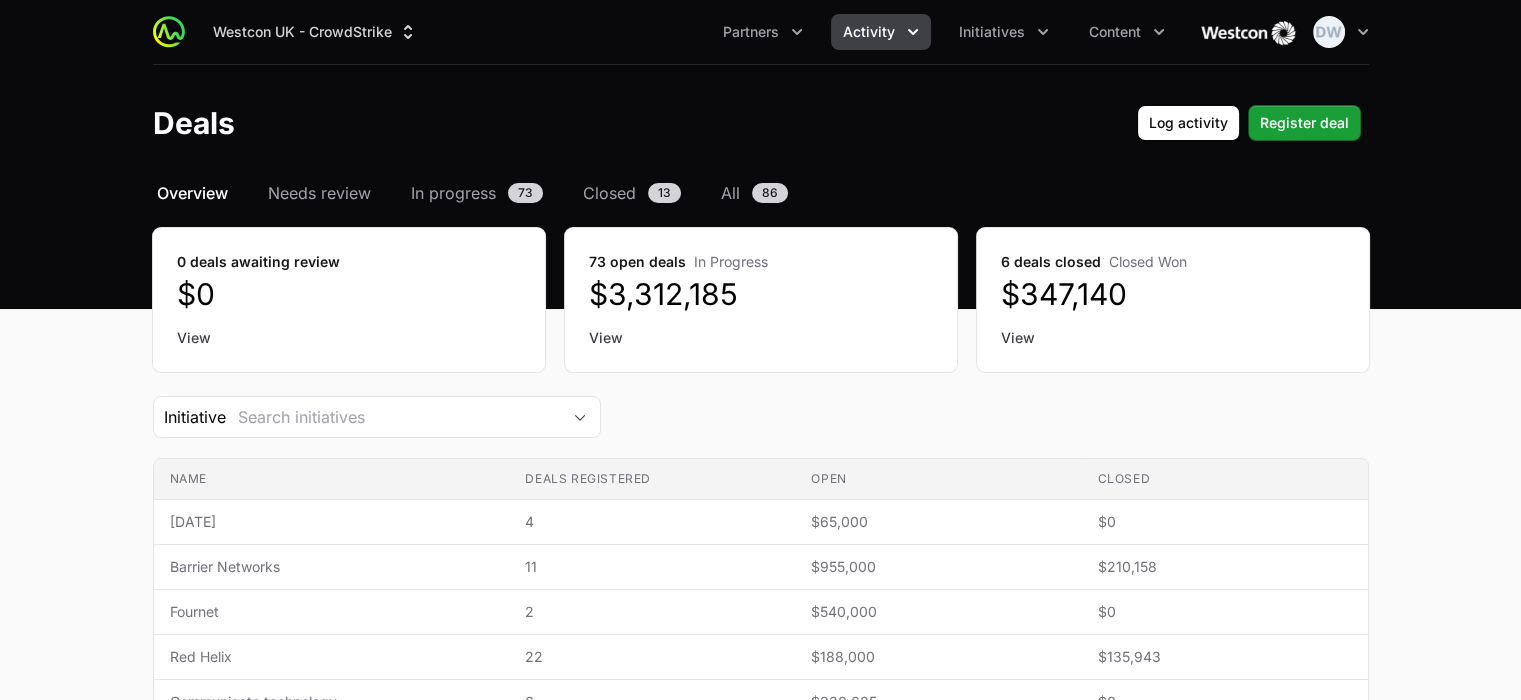 drag, startPoint x: 1520, startPoint y: 134, endPoint x: 1524, endPoint y: 153, distance: 19.416489 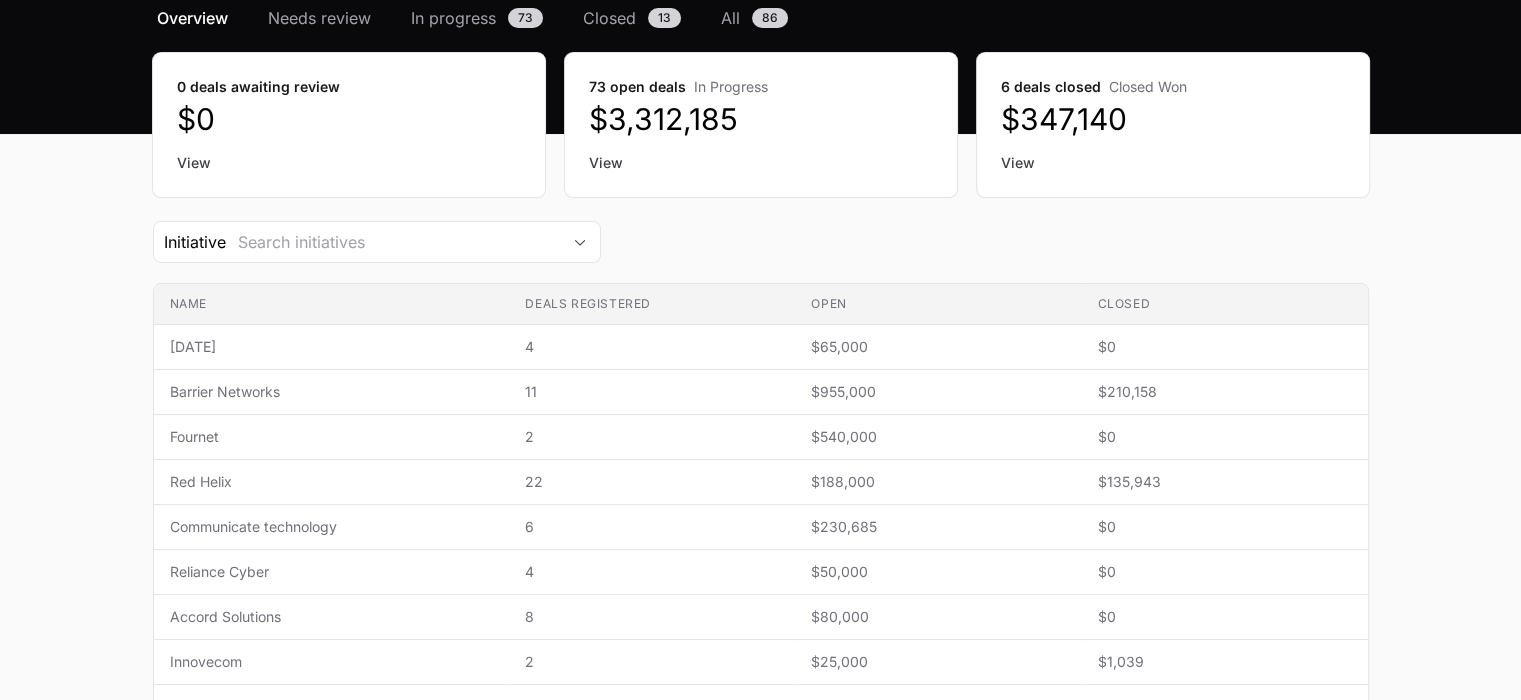 scroll, scrollTop: 230, scrollLeft: 0, axis: vertical 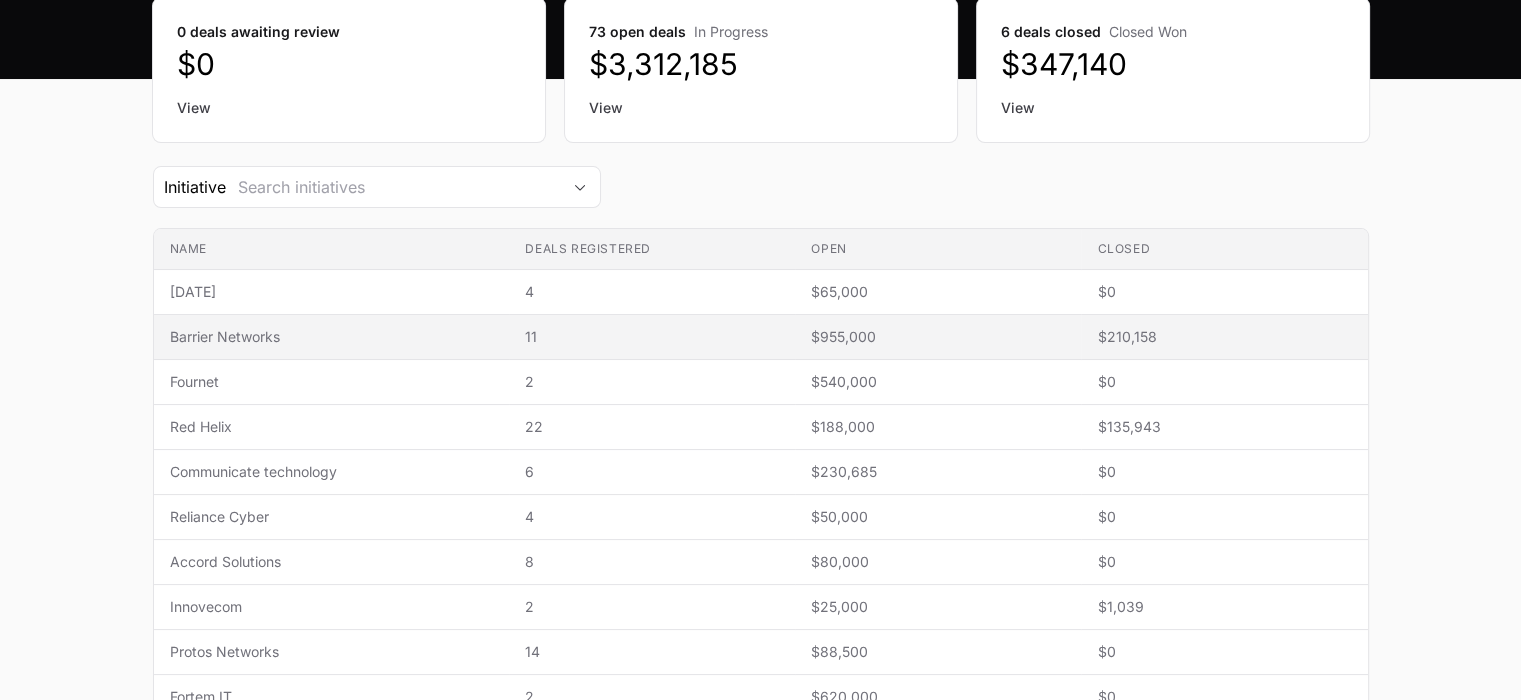 click on "Barrier Networks" 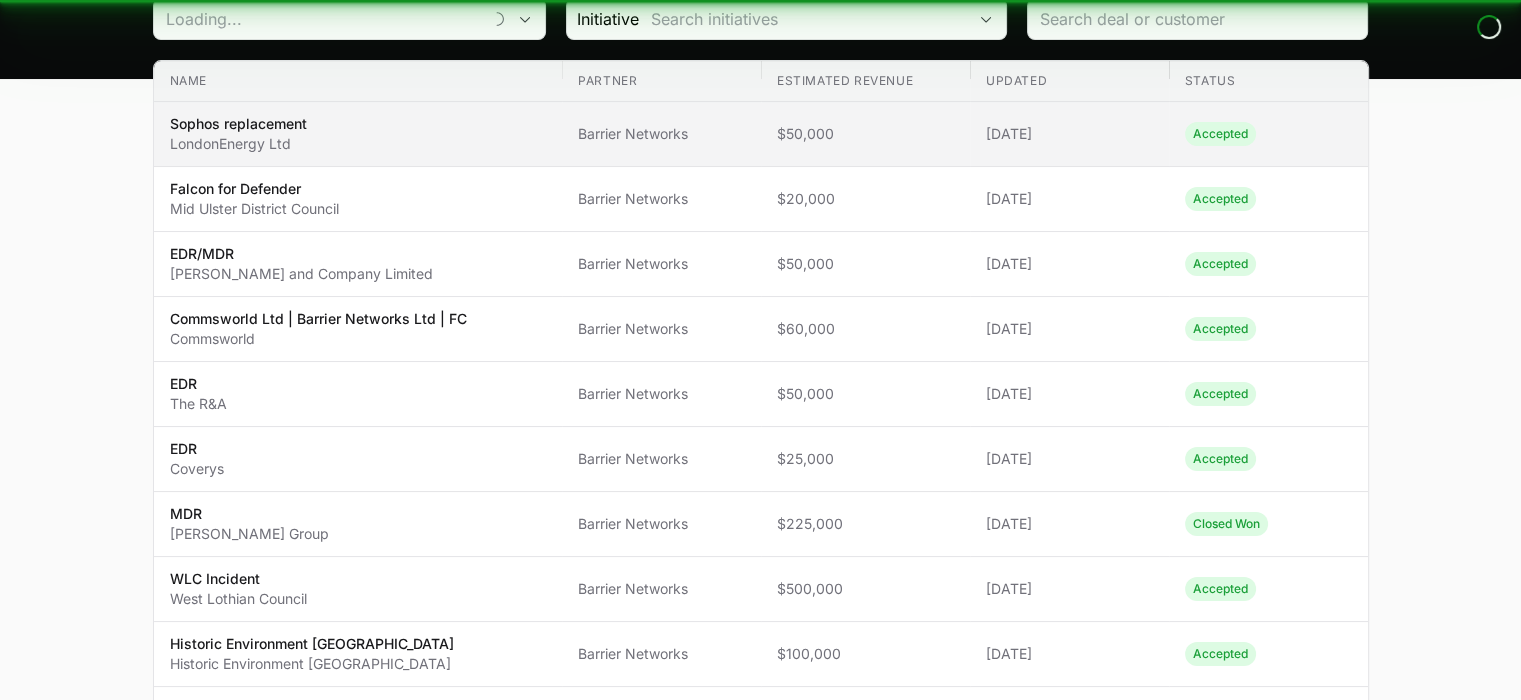 scroll, scrollTop: 0, scrollLeft: 0, axis: both 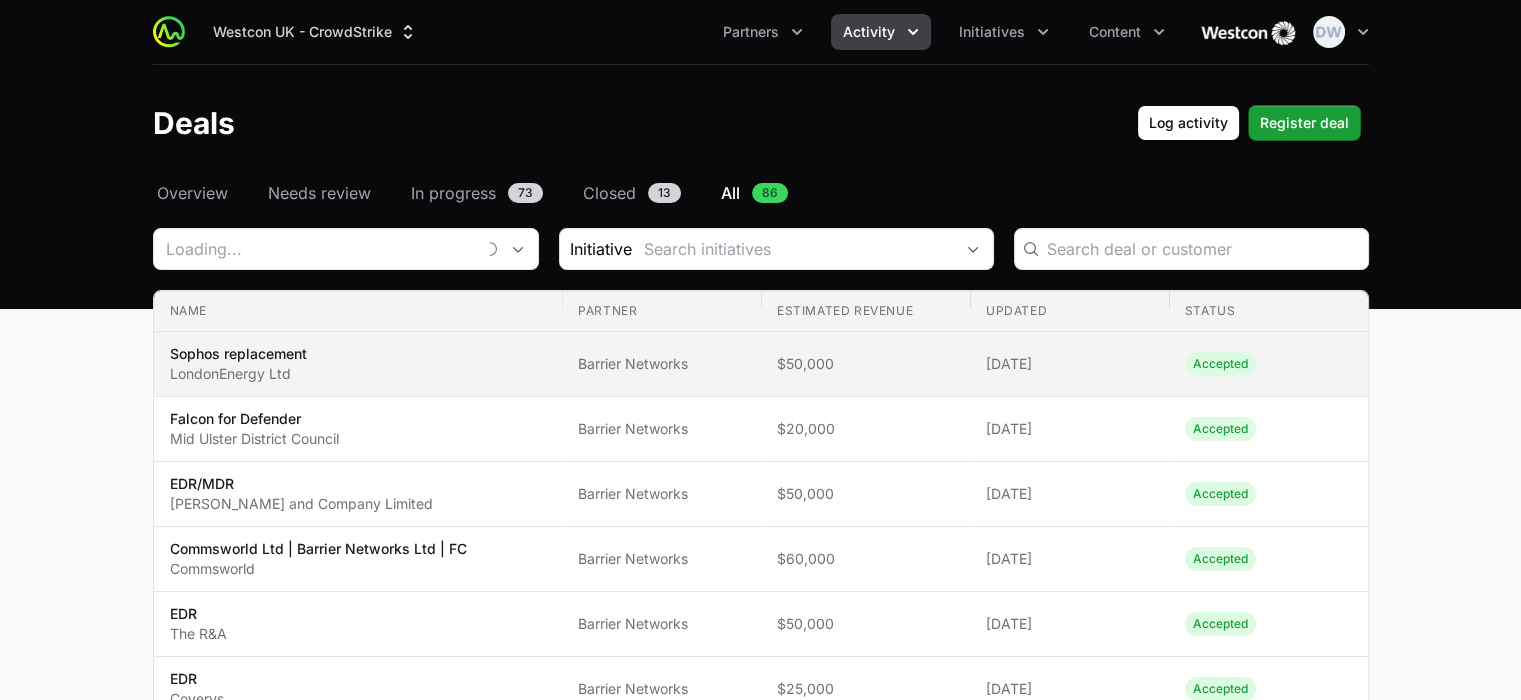 type on "Barrier Networks" 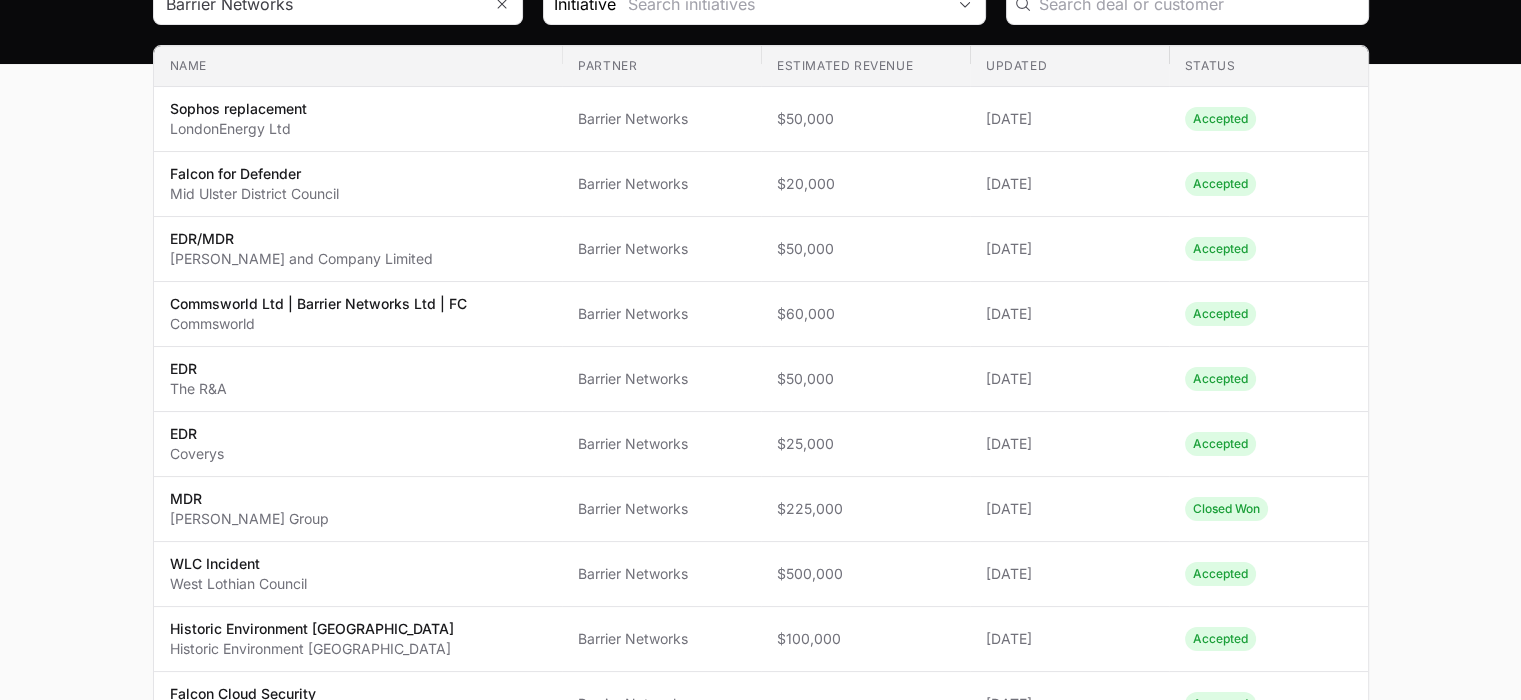 scroll, scrollTop: 250, scrollLeft: 0, axis: vertical 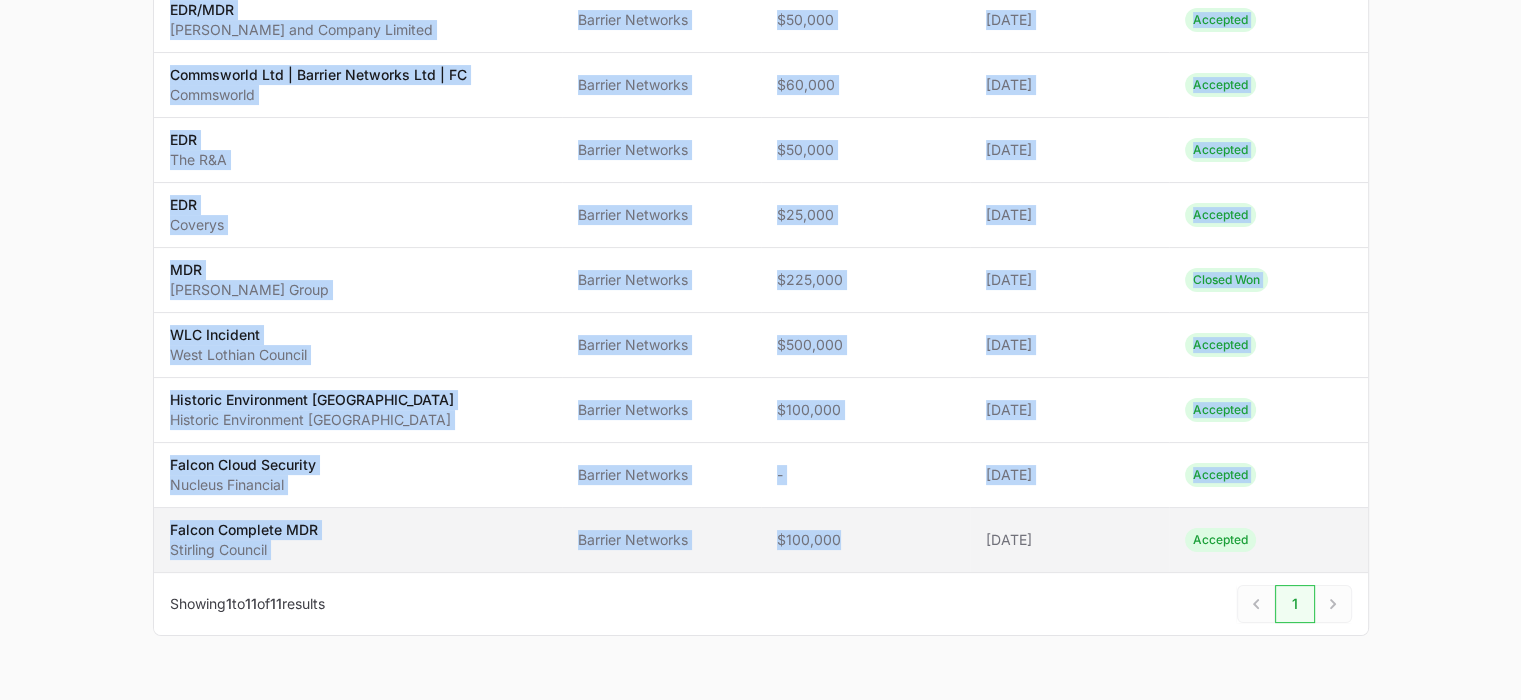 drag, startPoint x: 776, startPoint y: 110, endPoint x: 844, endPoint y: 538, distance: 433.3682 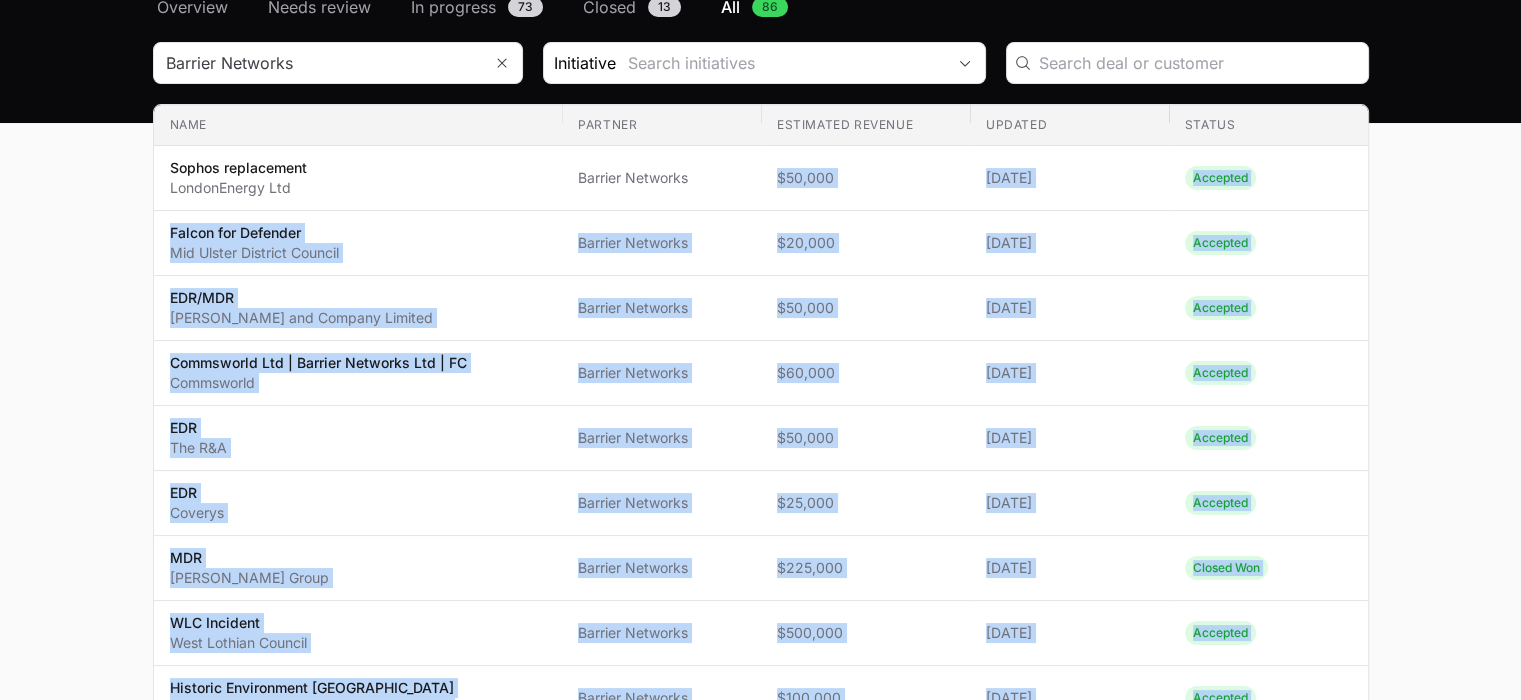 scroll, scrollTop: 224, scrollLeft: 0, axis: vertical 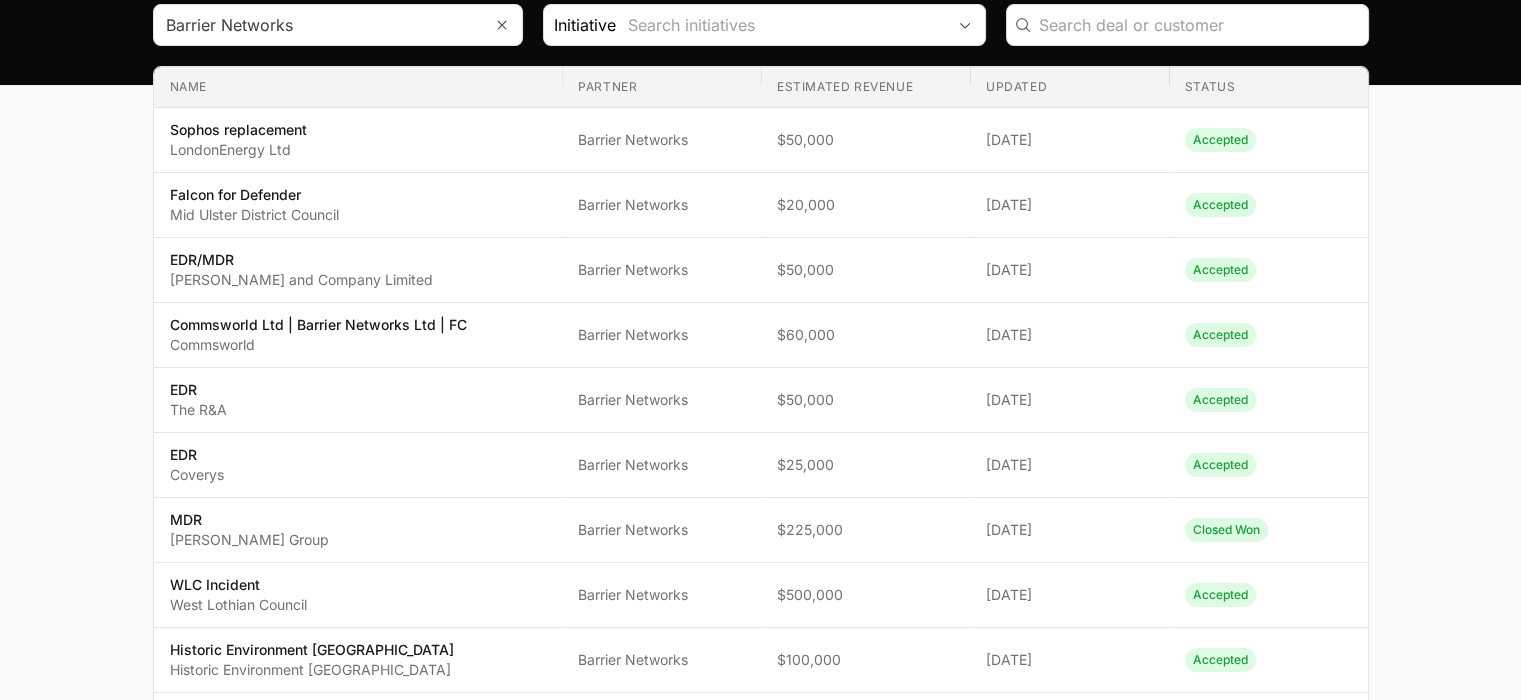 click on "Select a tab Overview Needs review In progress Closed All Overview Needs review In progress 73 Closed 13 All 86 Barrier Networks  Initiative
Name Partner Estimated revenue Updated Status Name Sophos replacement LondonEnergy Ltd Partner Barrier Networks Estimated revenue $50,000 Updated [DATE] Status Accepted Name Falcon for Defender Mid Ulster District Council Partner Barrier Networks Estimated revenue $20,000 Updated [DATE] Status Accepted Name EDR/MDR [PERSON_NAME] and Company Limited Partner Barrier Networks Estimated revenue $50,000 Updated [DATE] Status Accepted Name Commsworld Ltd | Barrier Networks Ltd | FC Commsworld Partner Barrier Networks Estimated revenue $60,000 Updated [DATE] Status Accepted Name EDR The R&A Partner Barrier Networks Estimated revenue $50,000 Updated [DATE] Status Accepted Name EDR Coverys Partner Barrier Networks Estimated revenue $25,000 Updated [DATE] Status Accepted Name MDR [PERSON_NAME] Group Partner Barrier Networks Estimated revenue $225,000 Name" 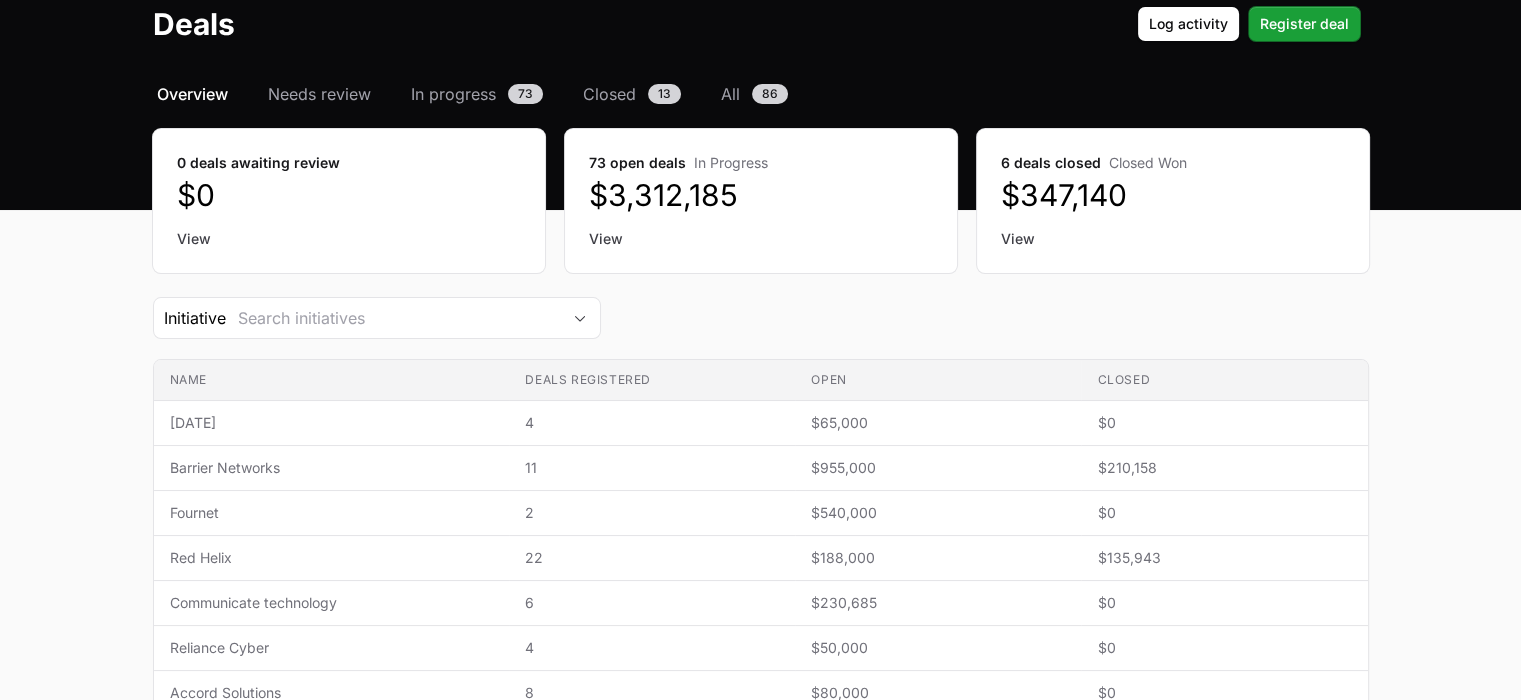 scroll, scrollTop: 230, scrollLeft: 0, axis: vertical 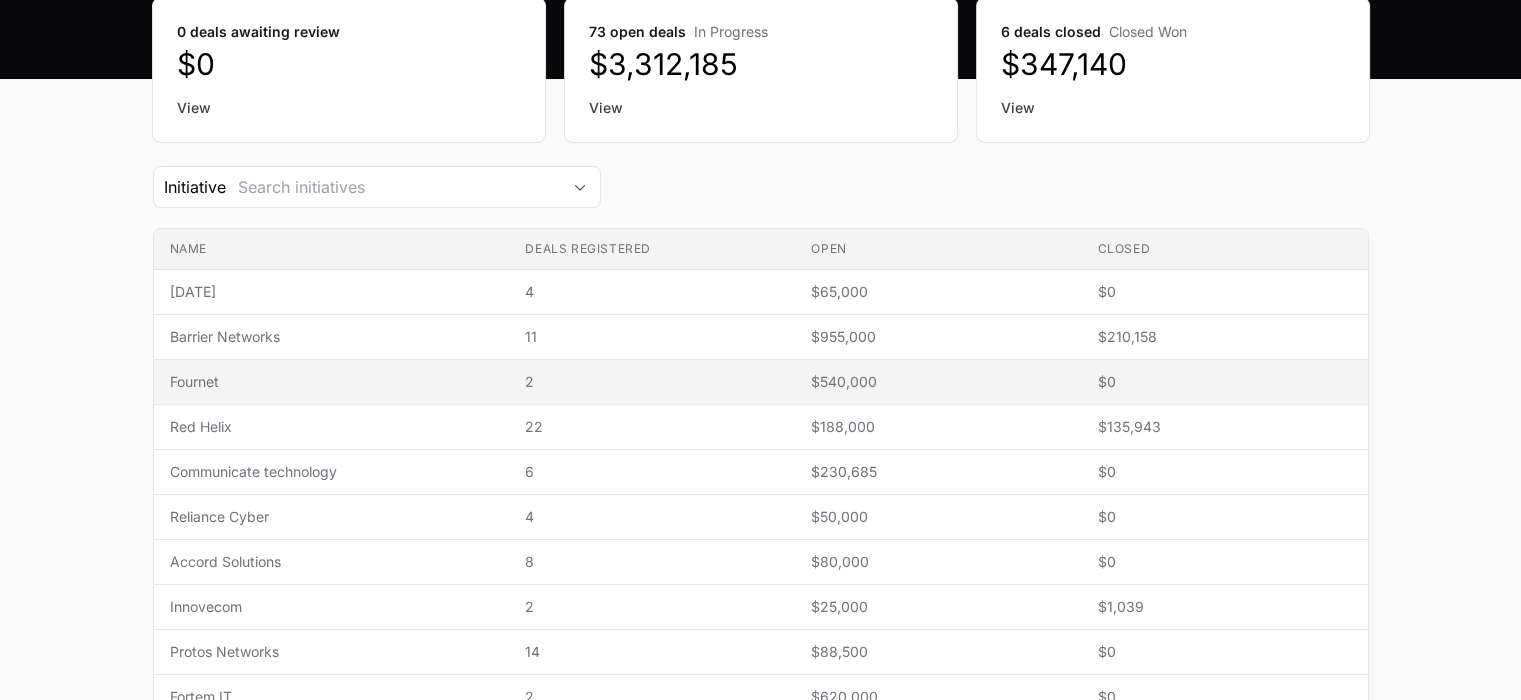 click on "Fournet" 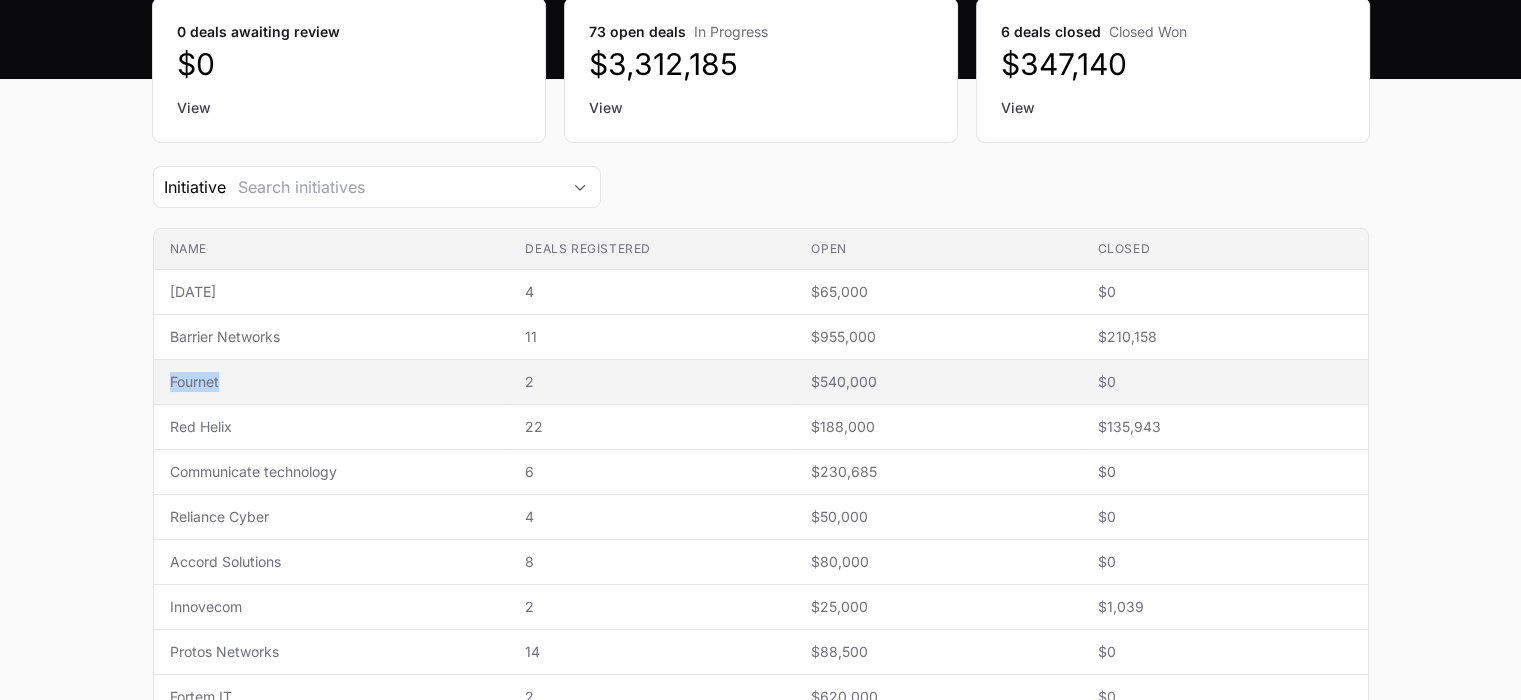 click on "Fournet" 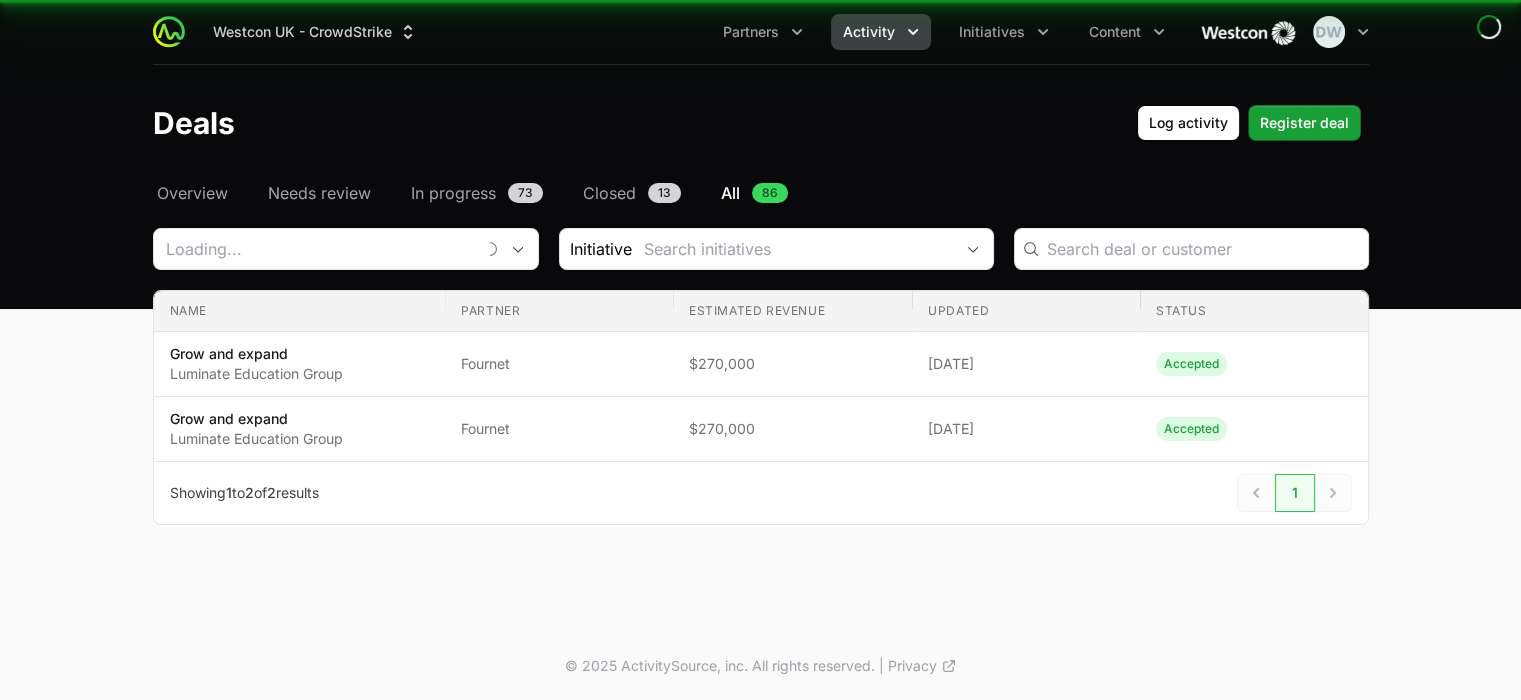 scroll, scrollTop: 0, scrollLeft: 0, axis: both 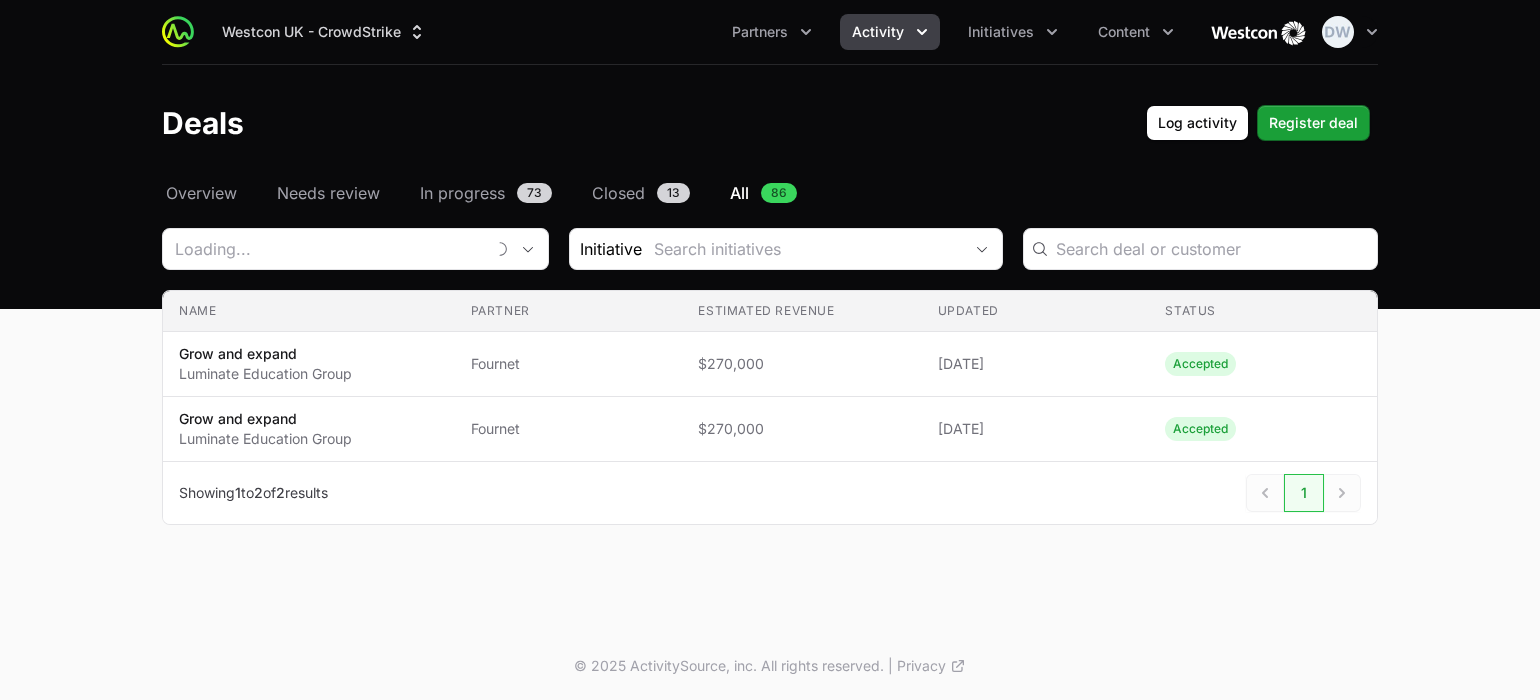 type on "Fournet" 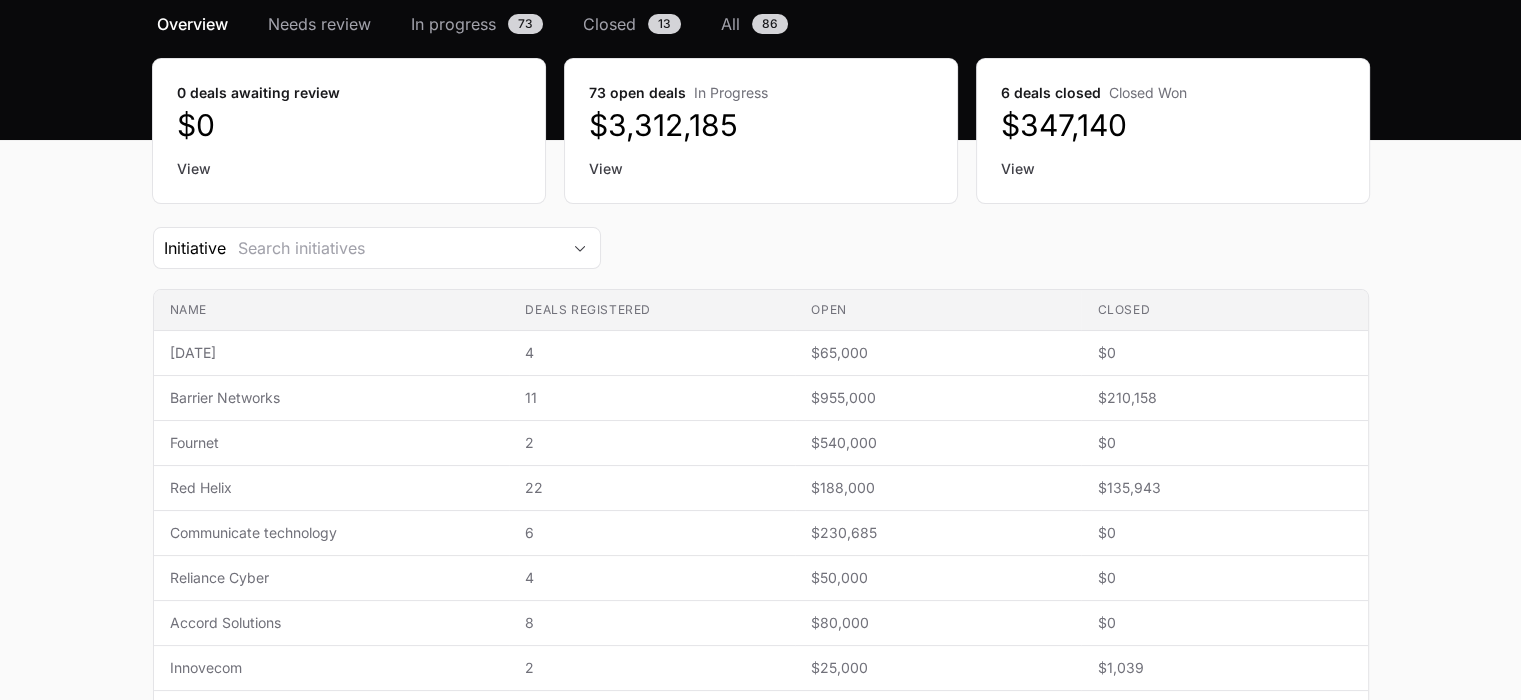 scroll, scrollTop: 249, scrollLeft: 0, axis: vertical 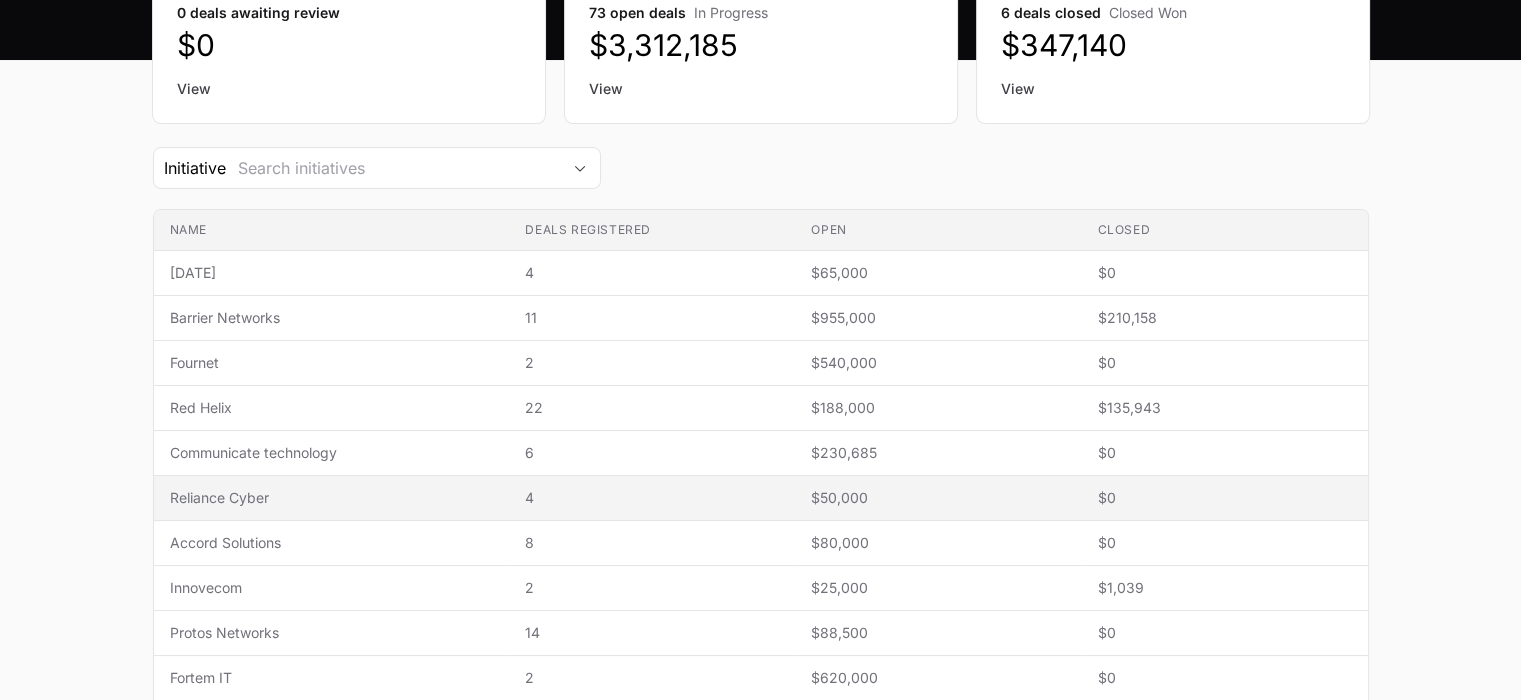 click on "Reliance Cyber" 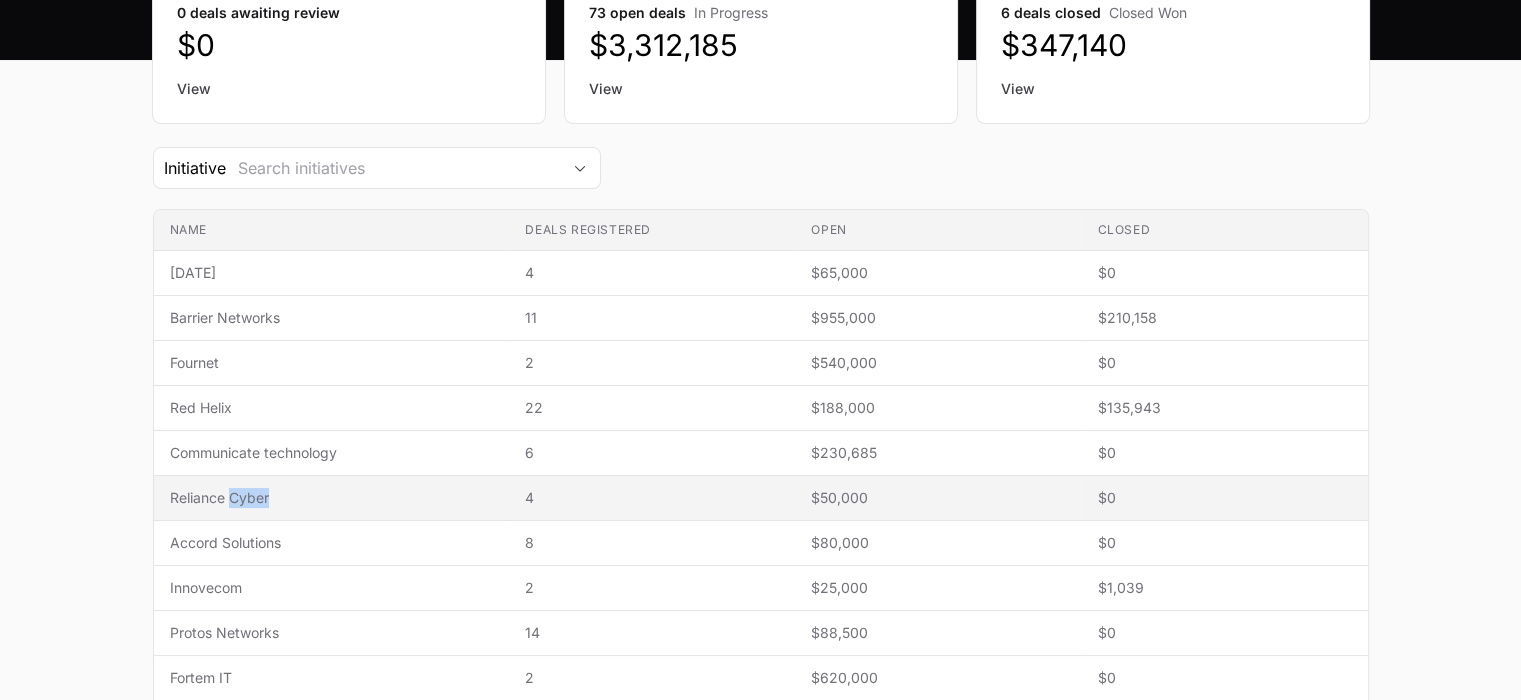 click on "Reliance Cyber" 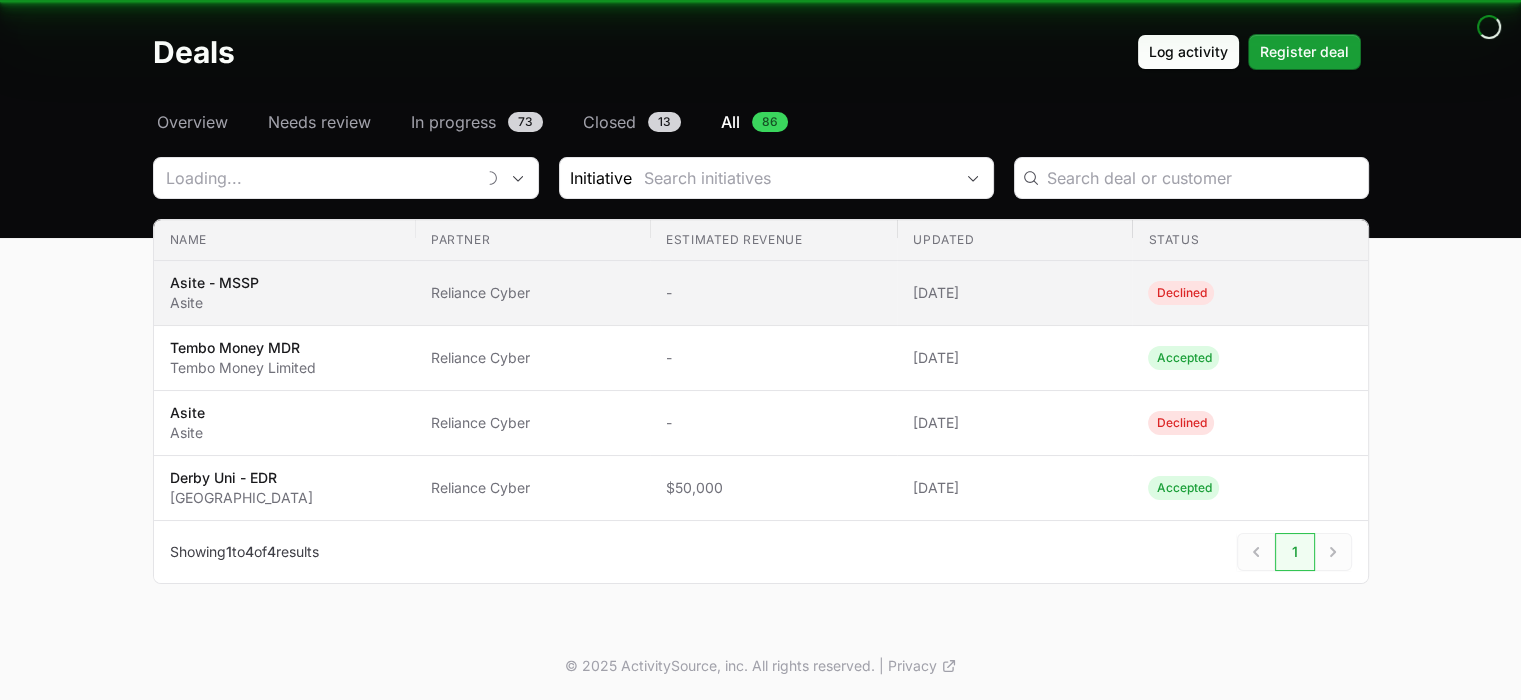 scroll, scrollTop: 0, scrollLeft: 0, axis: both 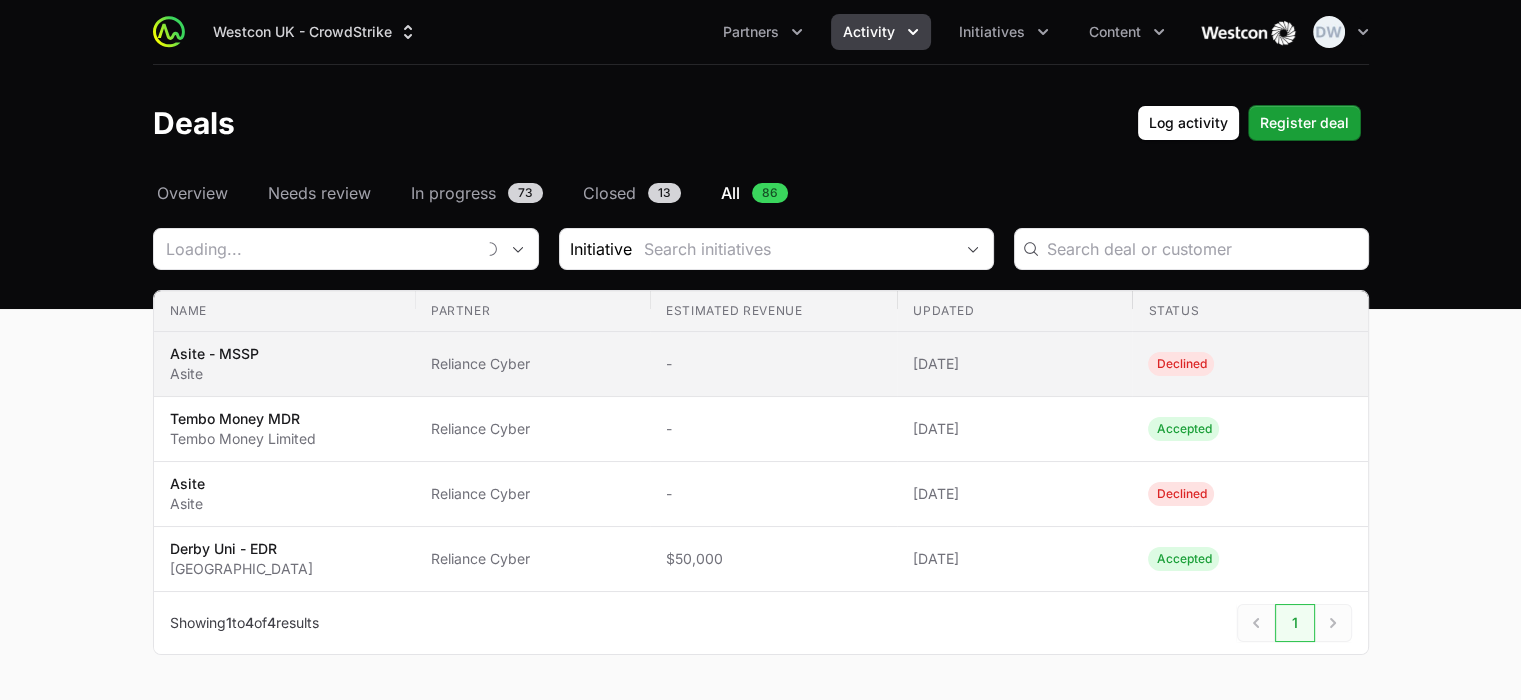type on "Reliance Cyber" 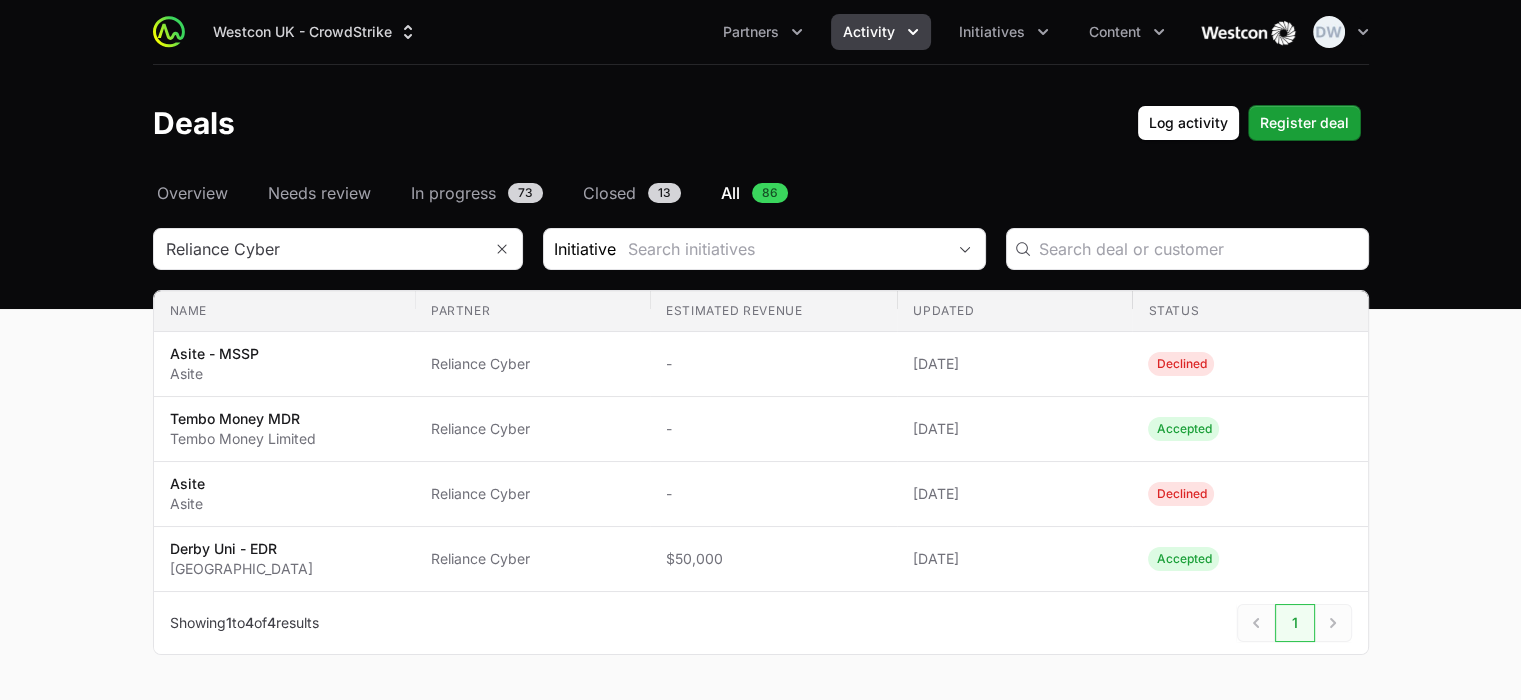 scroll, scrollTop: 34, scrollLeft: 0, axis: vertical 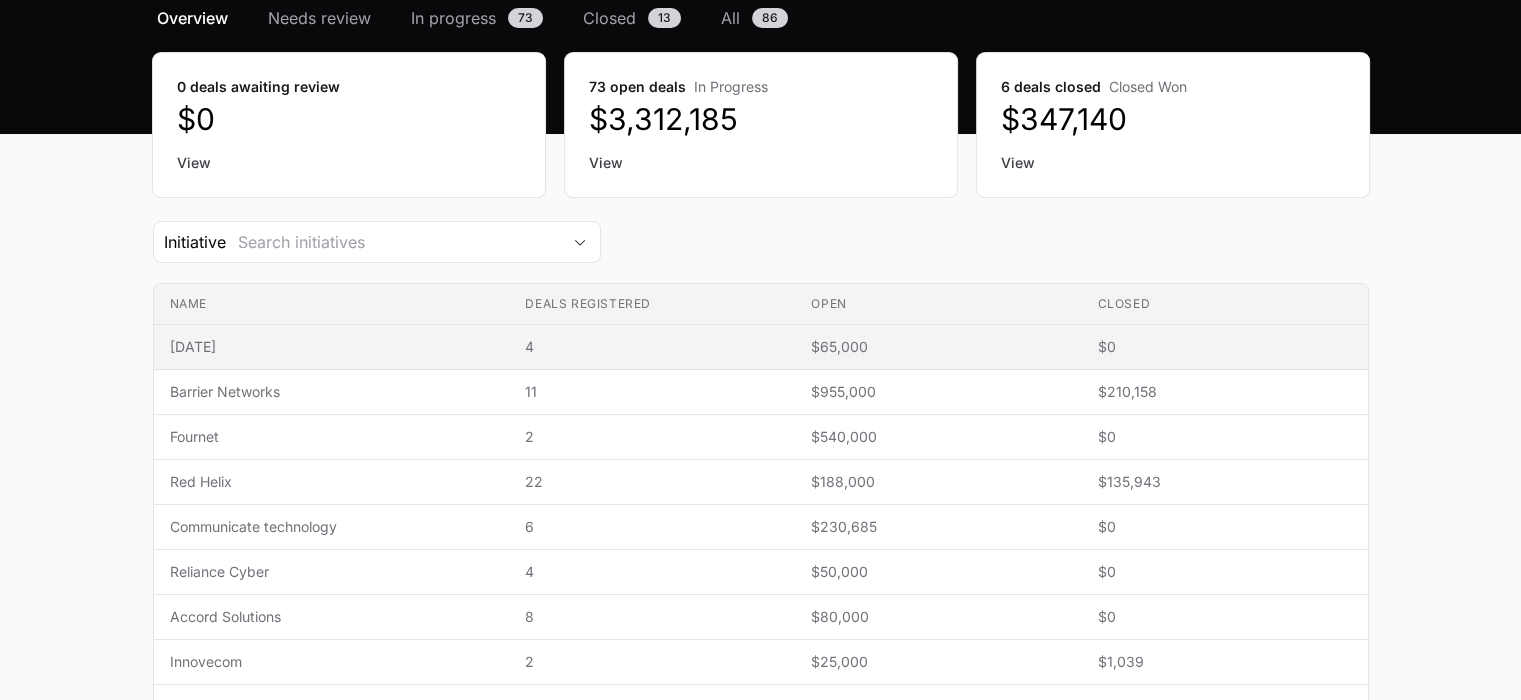 click on "[DATE]" 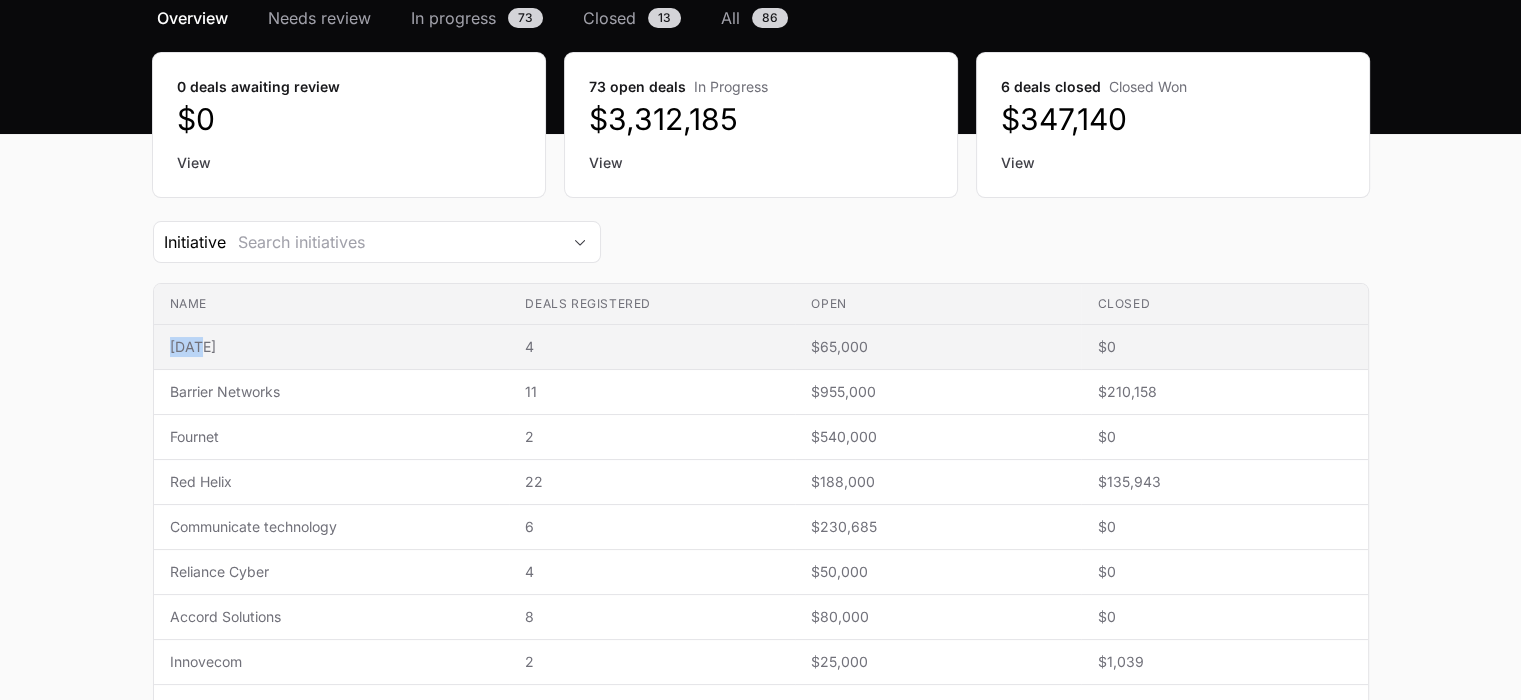 click on "[DATE]" 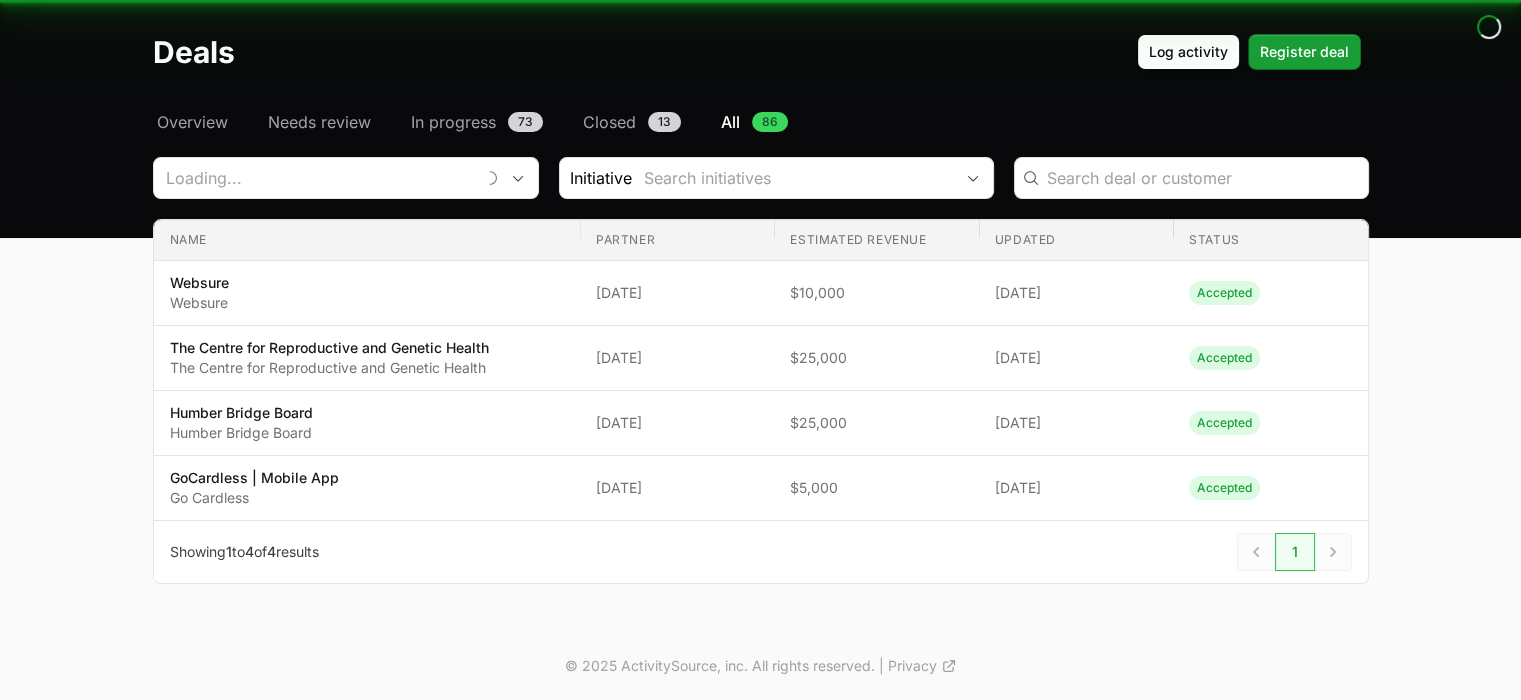 scroll, scrollTop: 0, scrollLeft: 0, axis: both 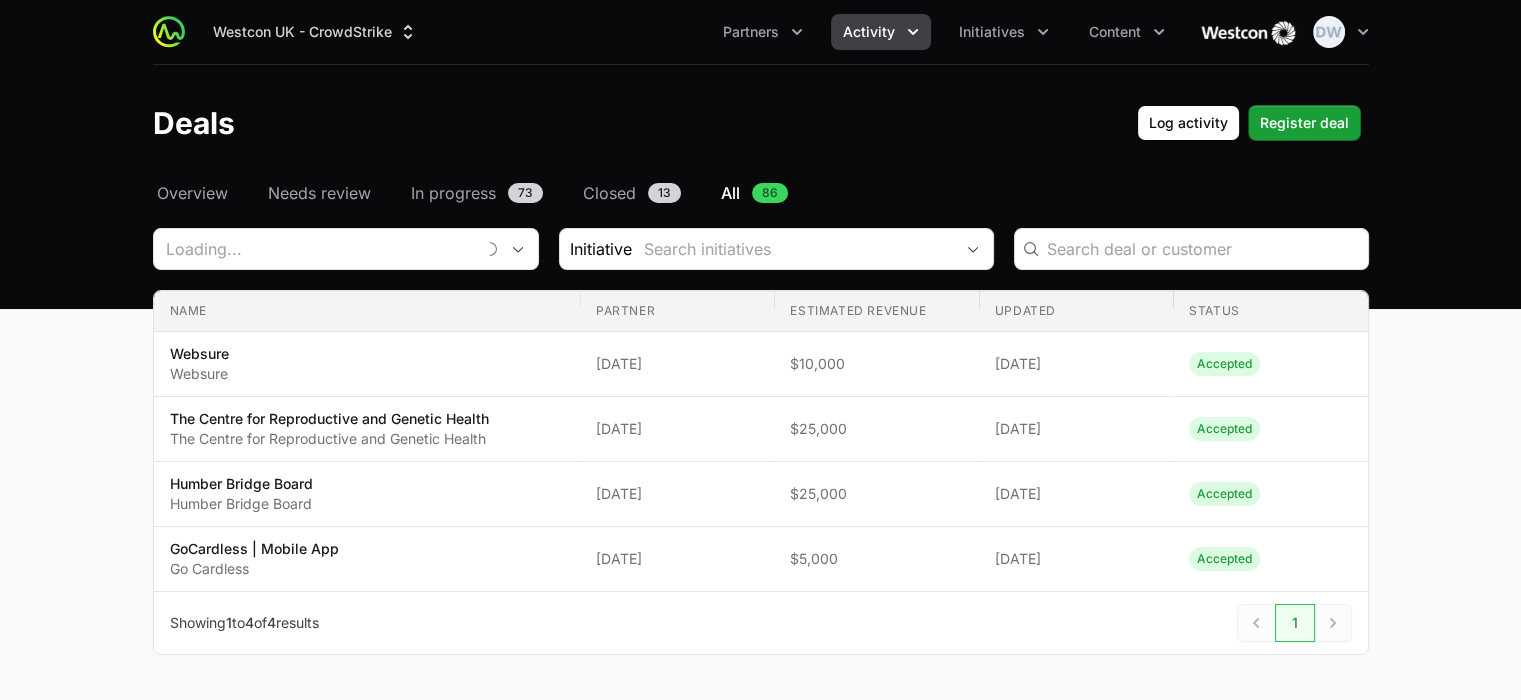 type on "[DATE]" 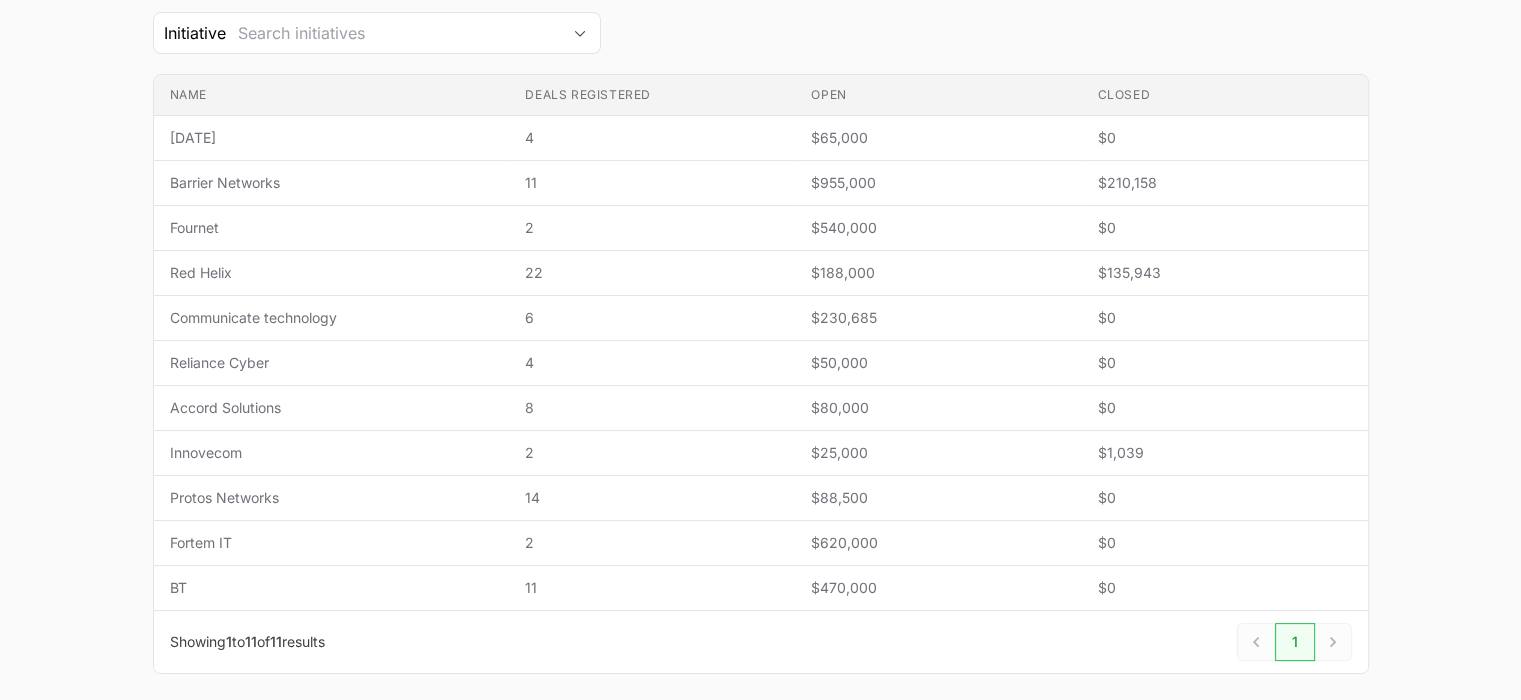 scroll, scrollTop: 345, scrollLeft: 0, axis: vertical 